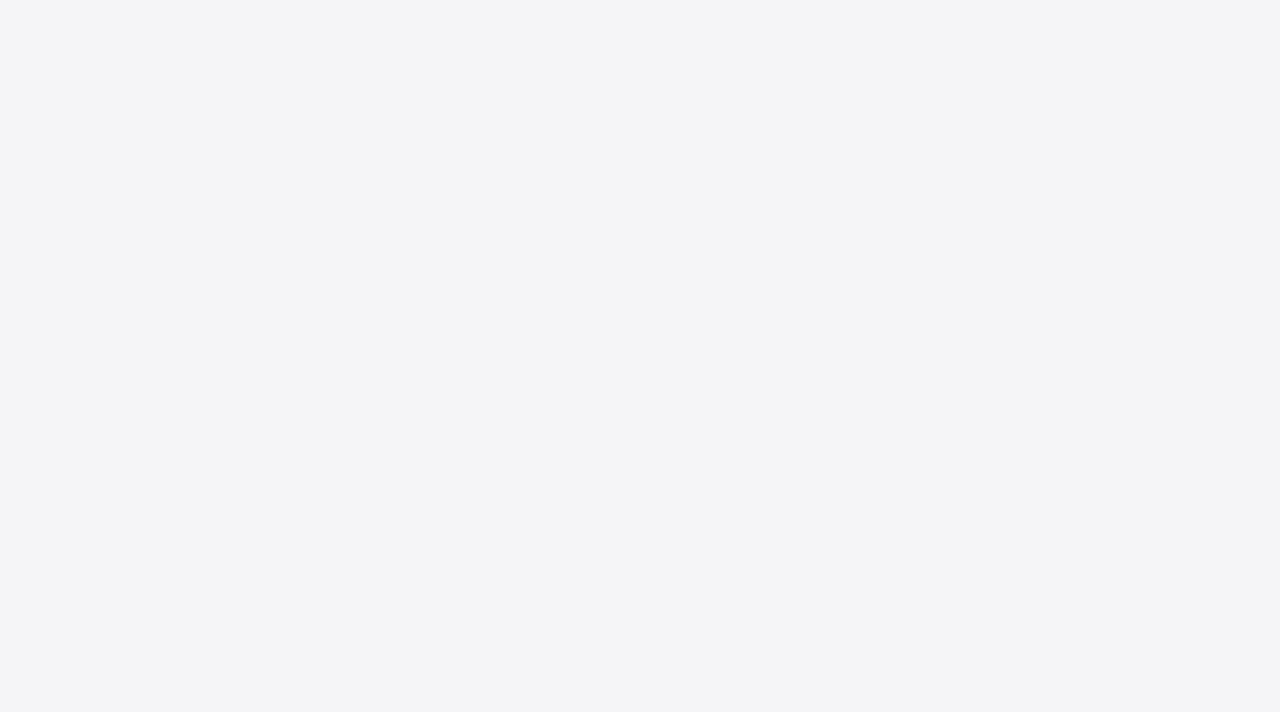 scroll, scrollTop: 0, scrollLeft: 0, axis: both 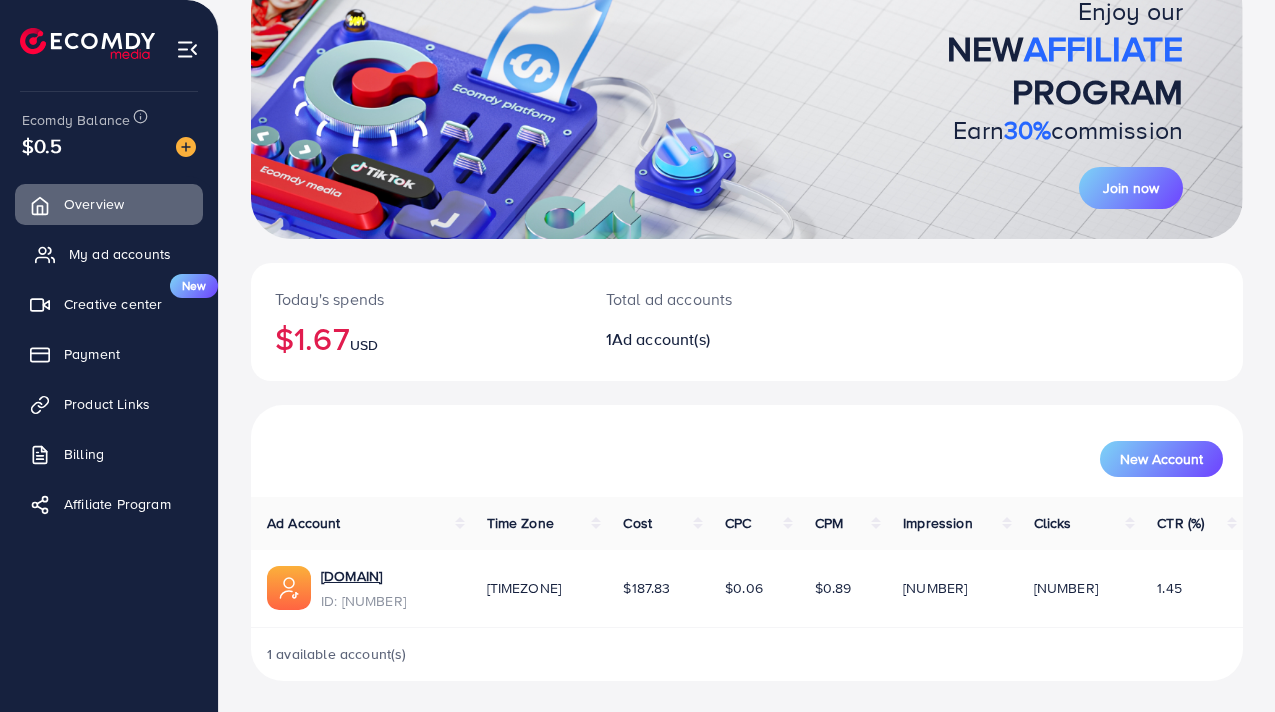 click on "My ad accounts" at bounding box center (120, 254) 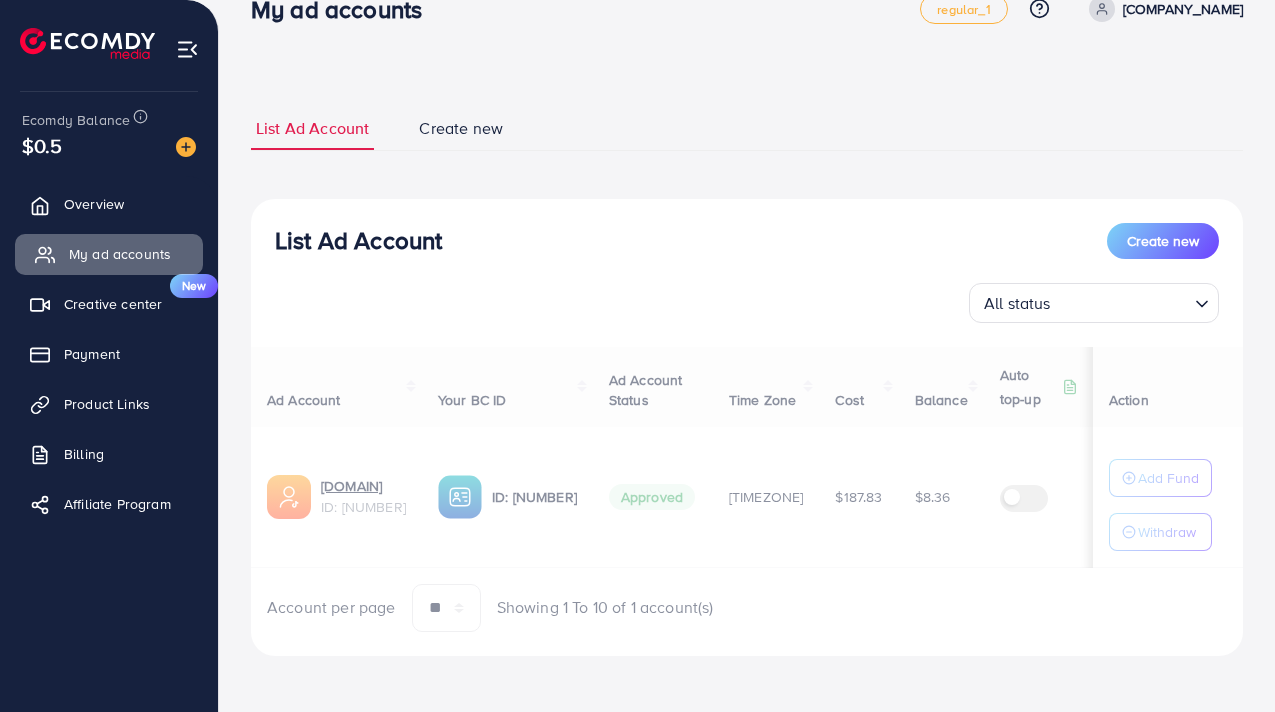 scroll, scrollTop: 0, scrollLeft: 0, axis: both 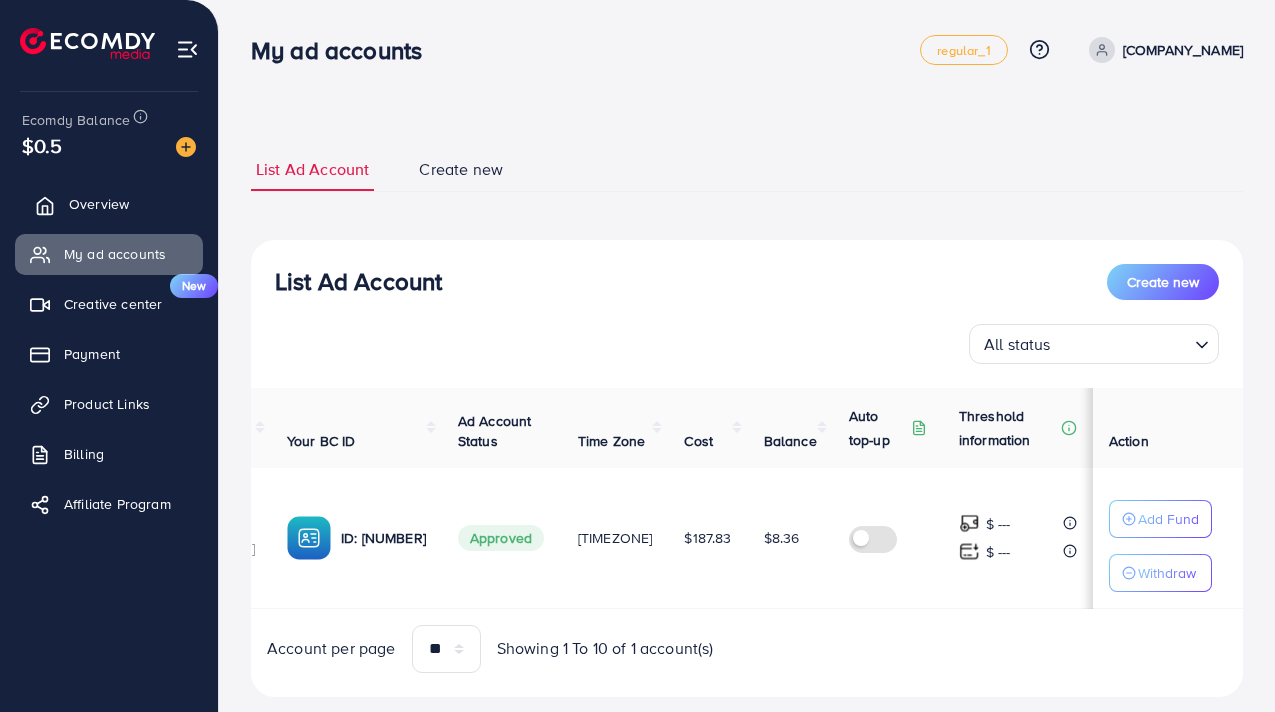 click on "Overview" at bounding box center (99, 204) 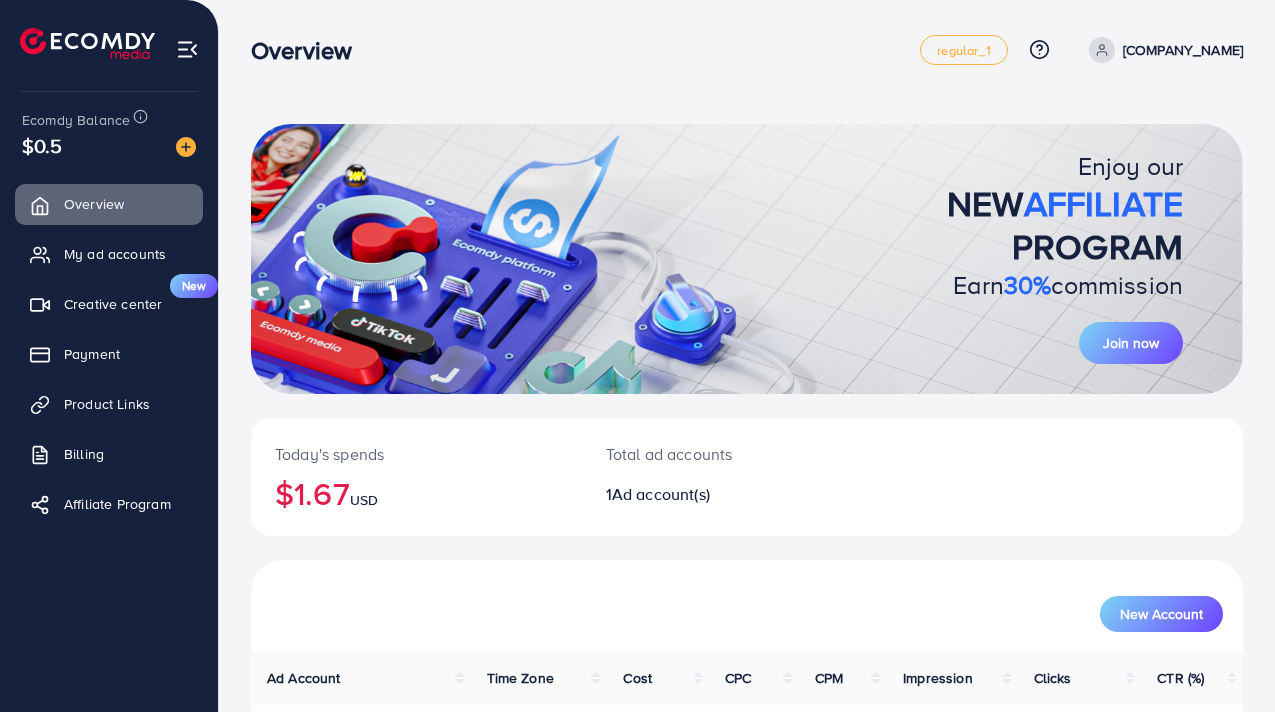 click at bounding box center [178, 145] 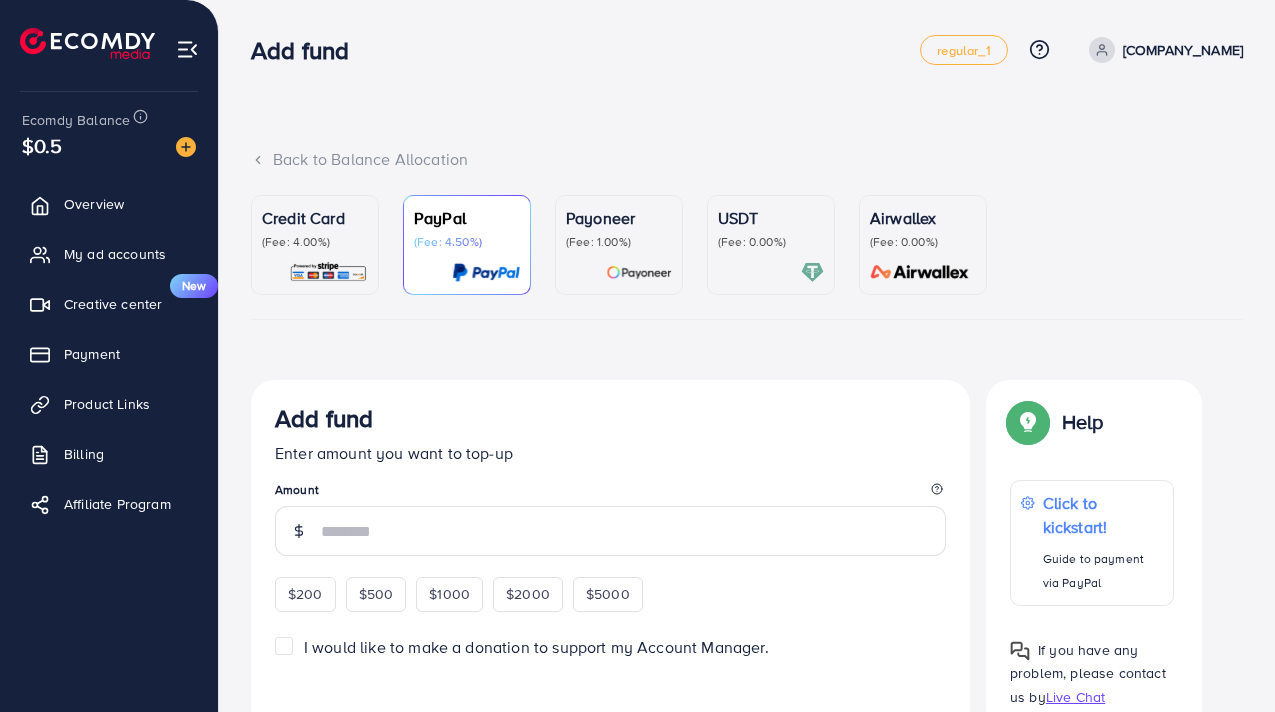 click on "(Fee: 4.00%)" at bounding box center (315, 242) 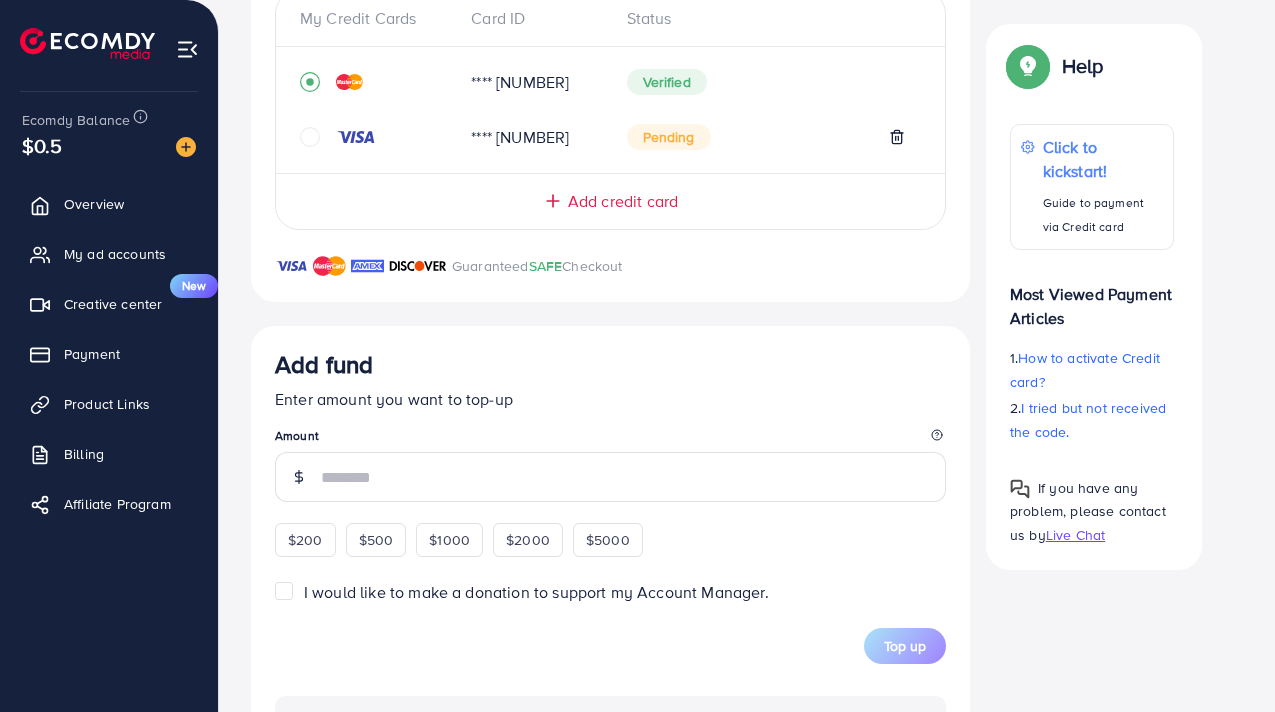 scroll, scrollTop: 461, scrollLeft: 0, axis: vertical 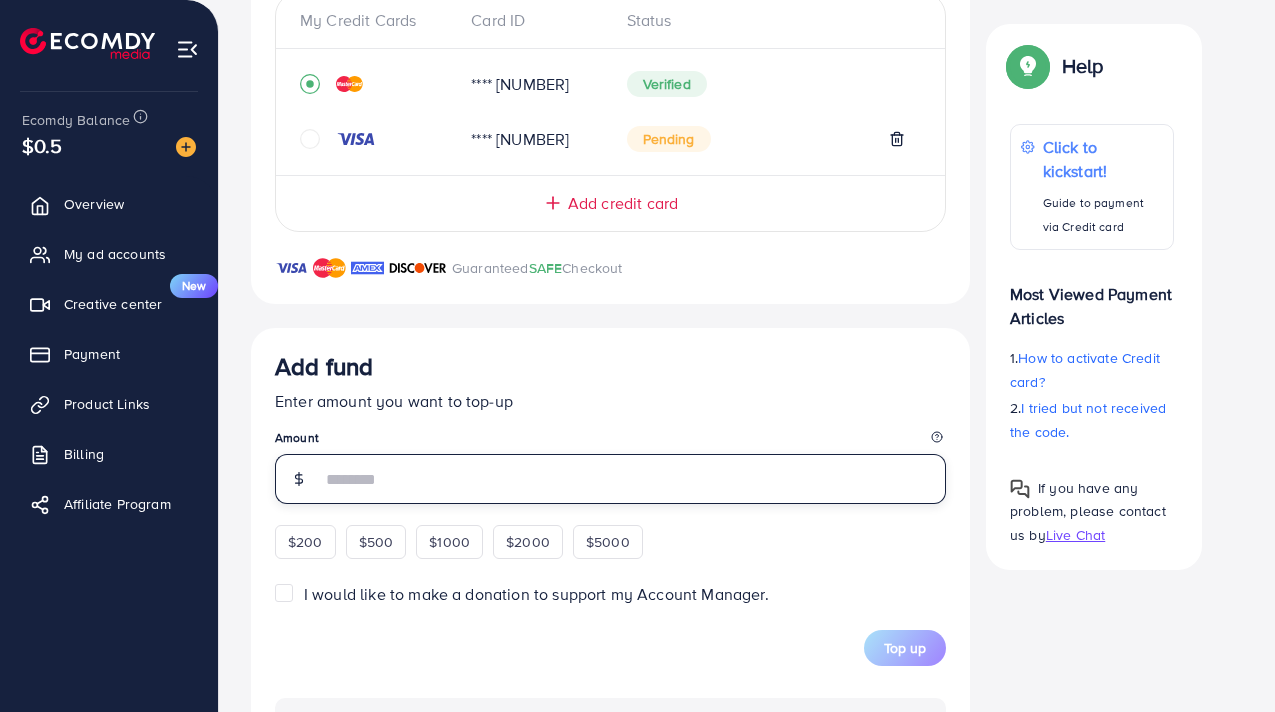 click at bounding box center [633, 479] 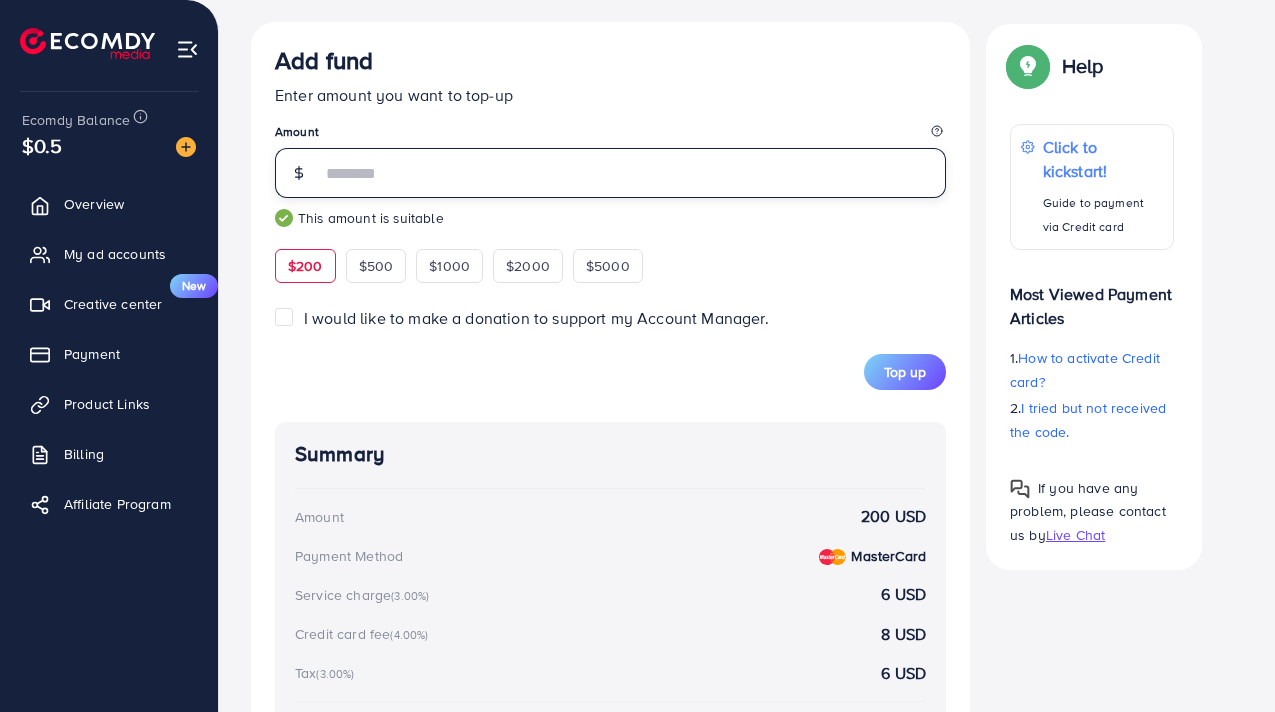 scroll, scrollTop: 932, scrollLeft: 0, axis: vertical 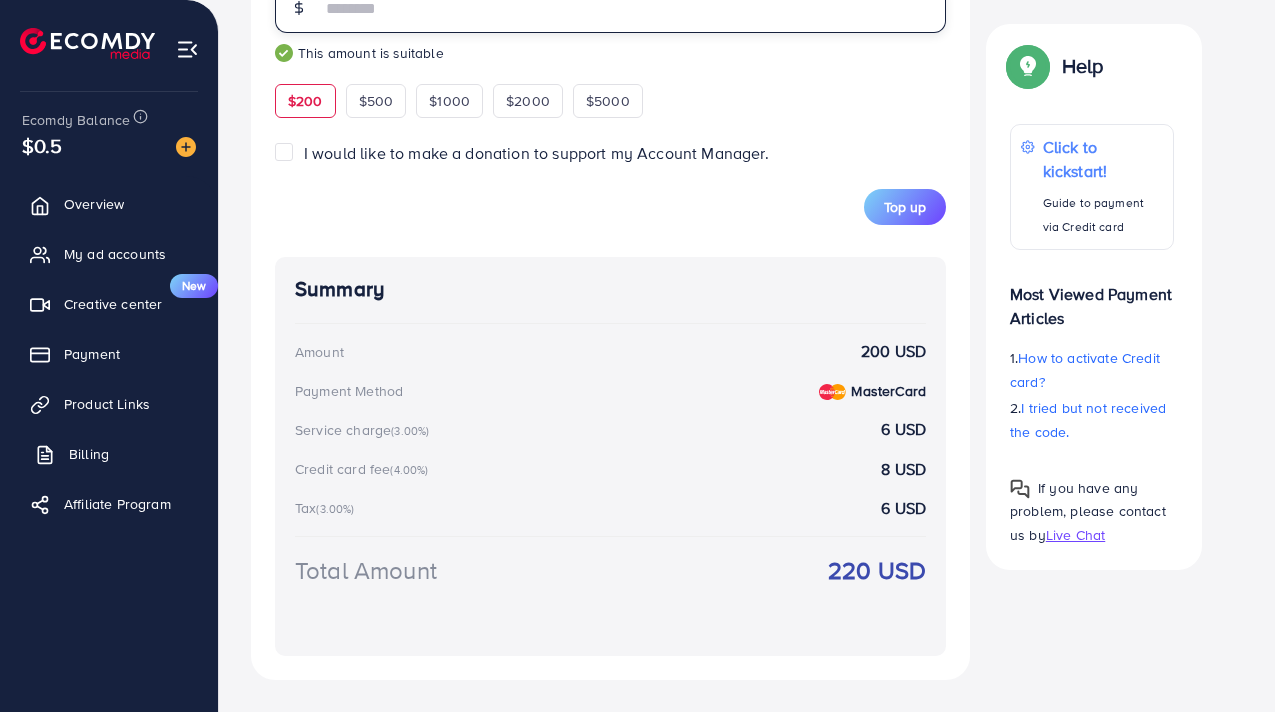 type on "***" 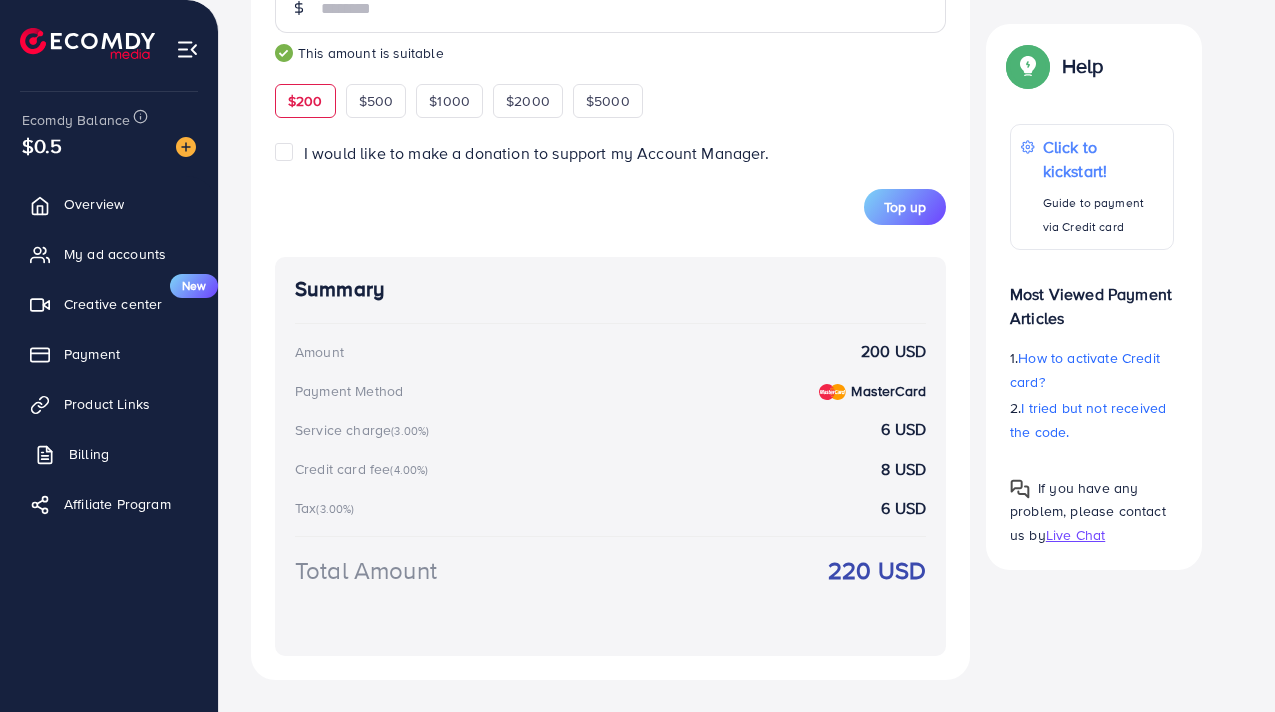 click on "Billing" at bounding box center (89, 454) 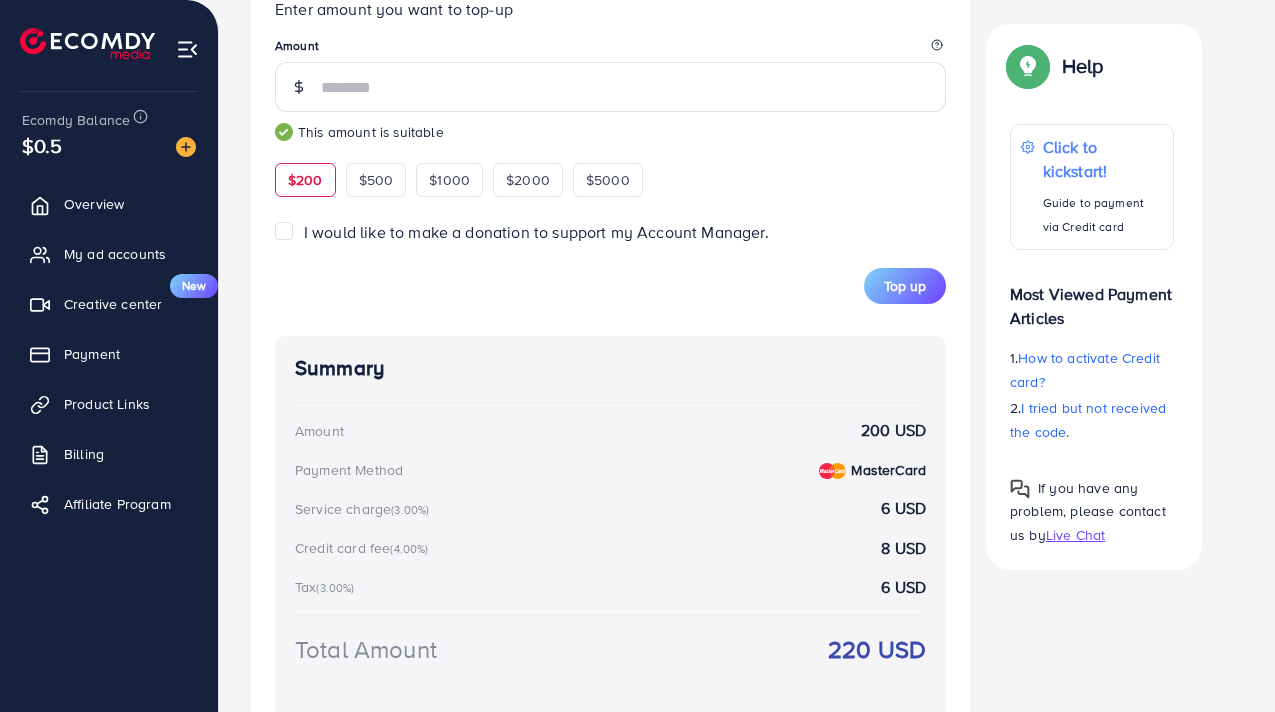 scroll, scrollTop: 824, scrollLeft: 0, axis: vertical 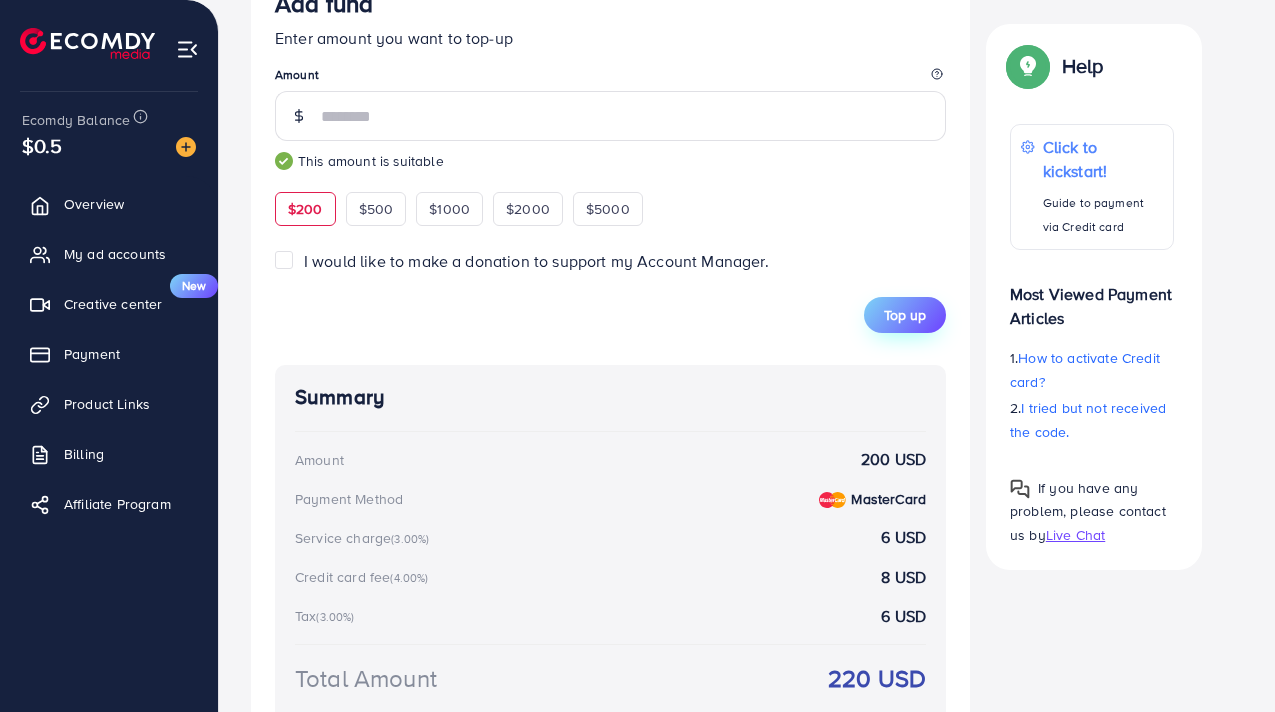 click on "Top up" at bounding box center [905, 315] 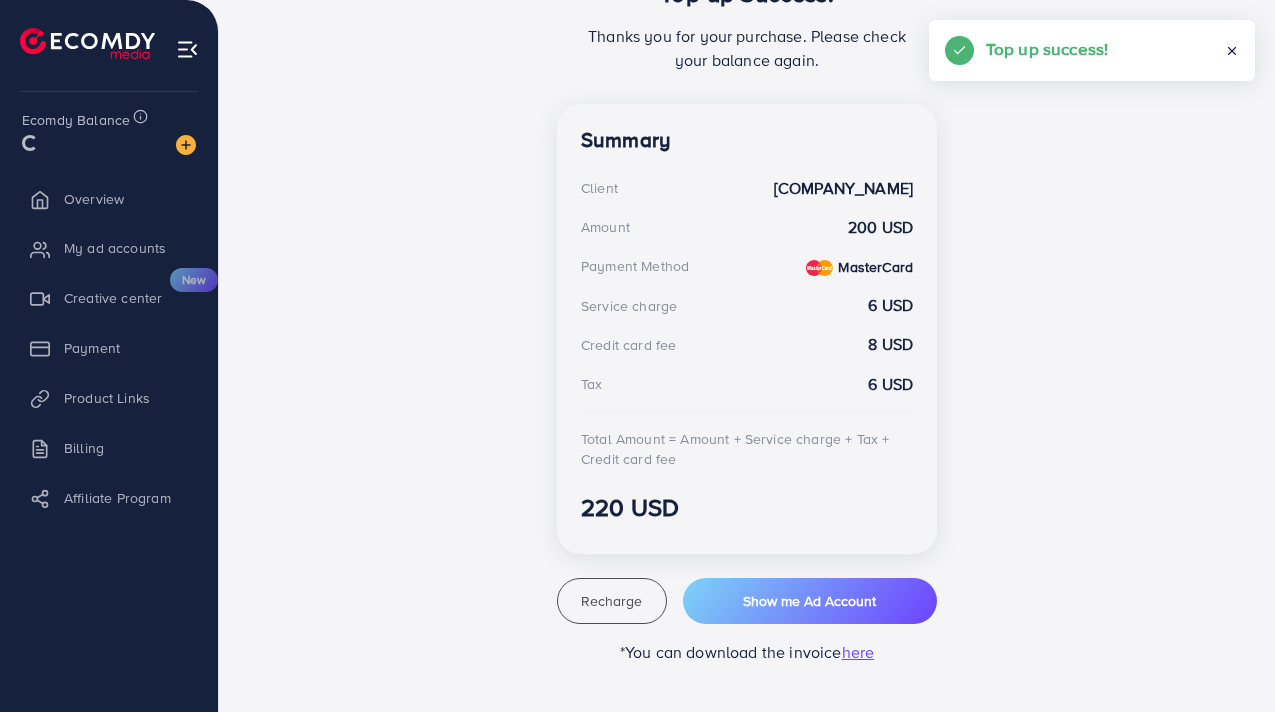 scroll, scrollTop: 478, scrollLeft: 0, axis: vertical 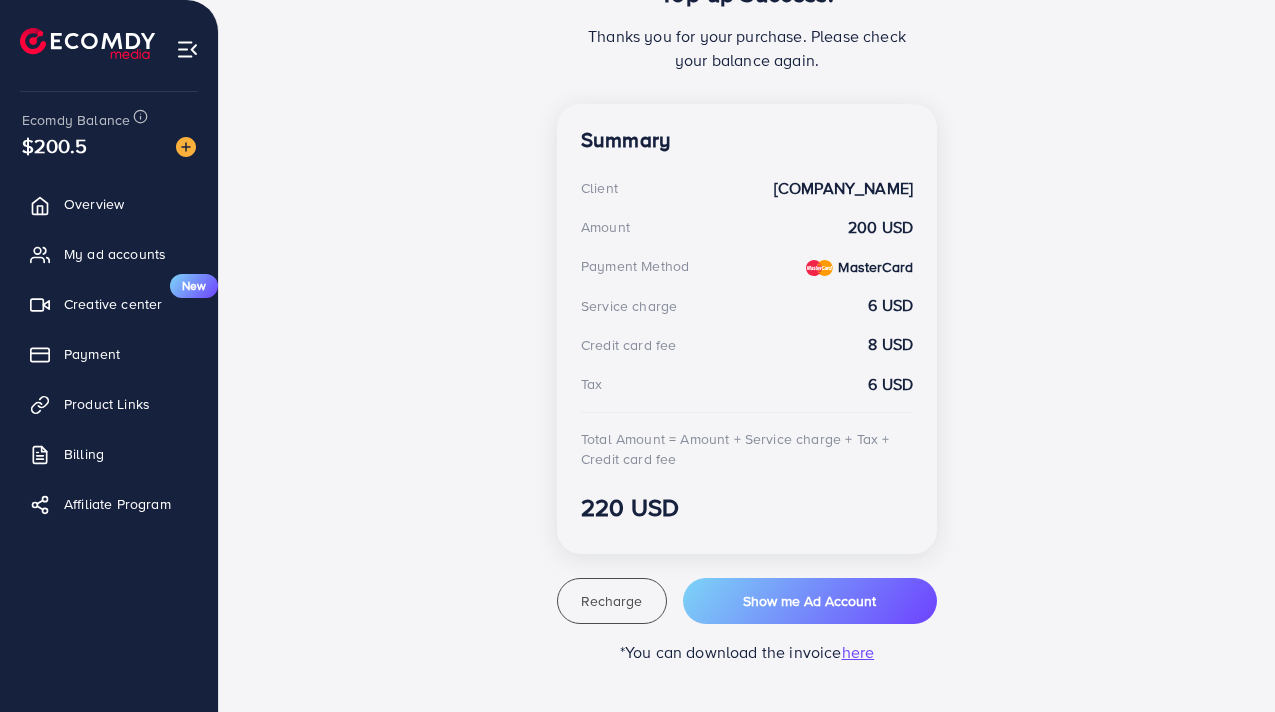 click on "here" at bounding box center (858, 652) 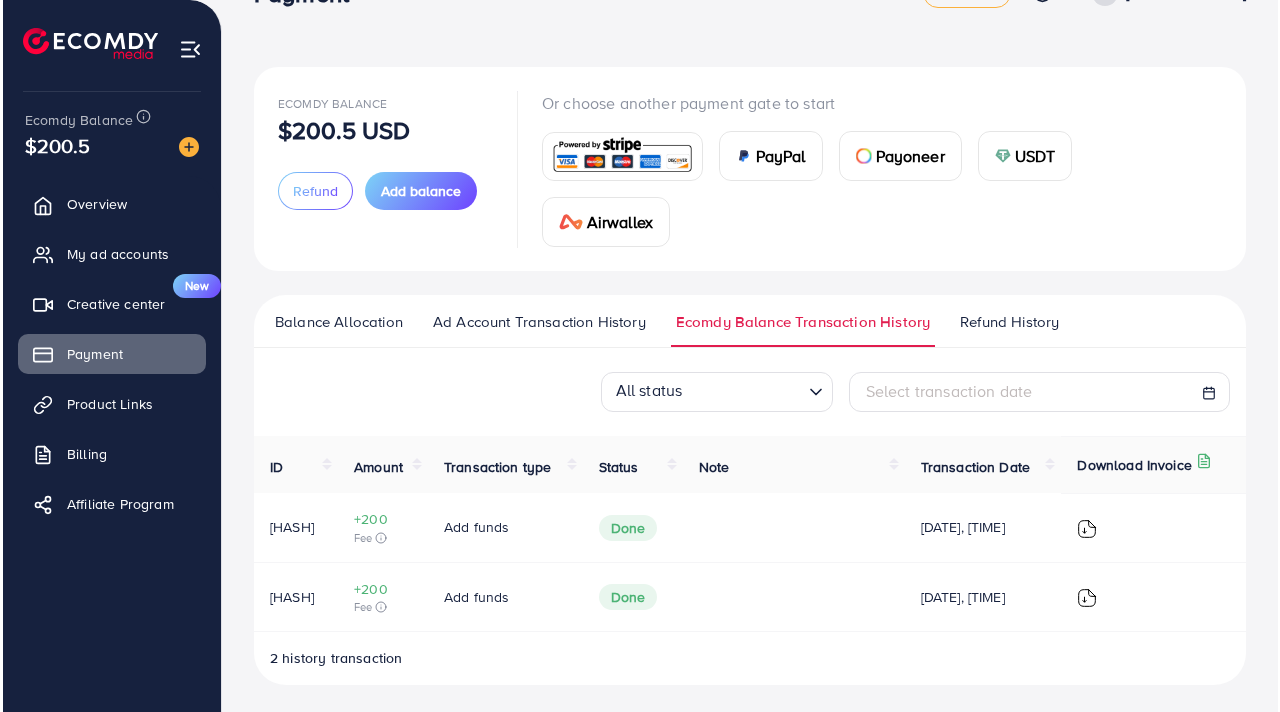 scroll, scrollTop: 65, scrollLeft: 0, axis: vertical 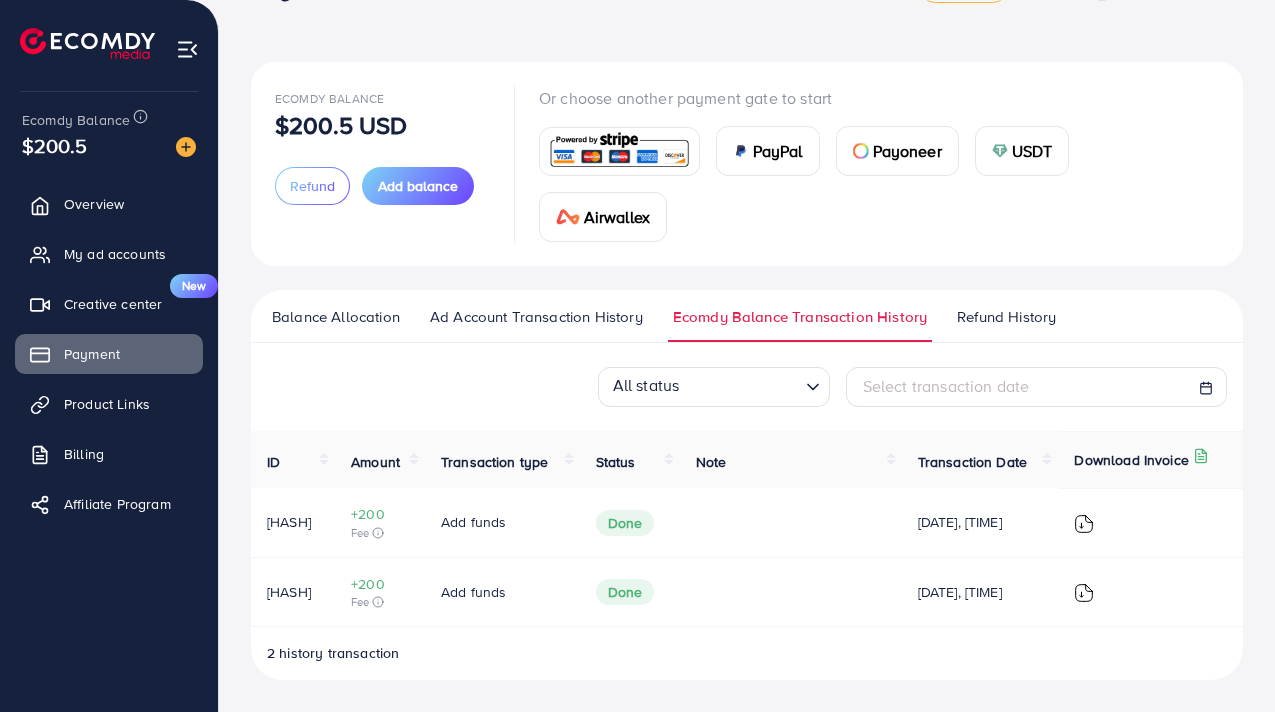 click at bounding box center (1084, 524) 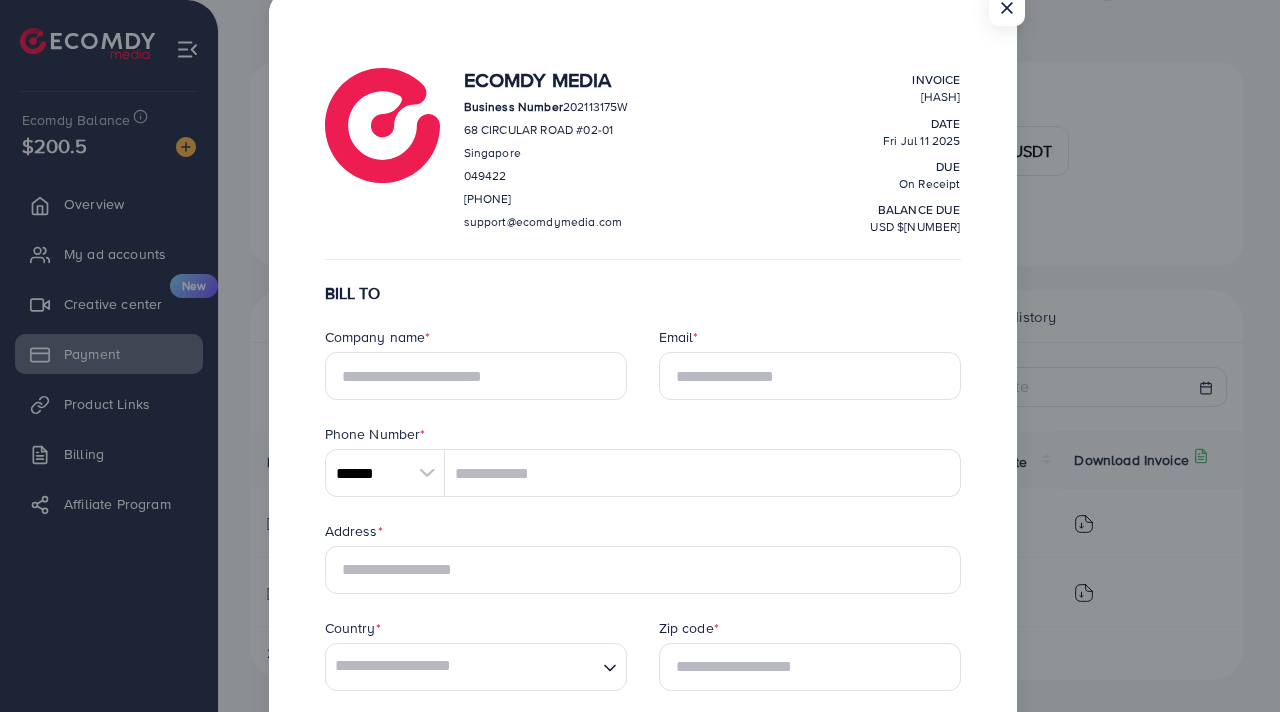 scroll, scrollTop: 0, scrollLeft: 0, axis: both 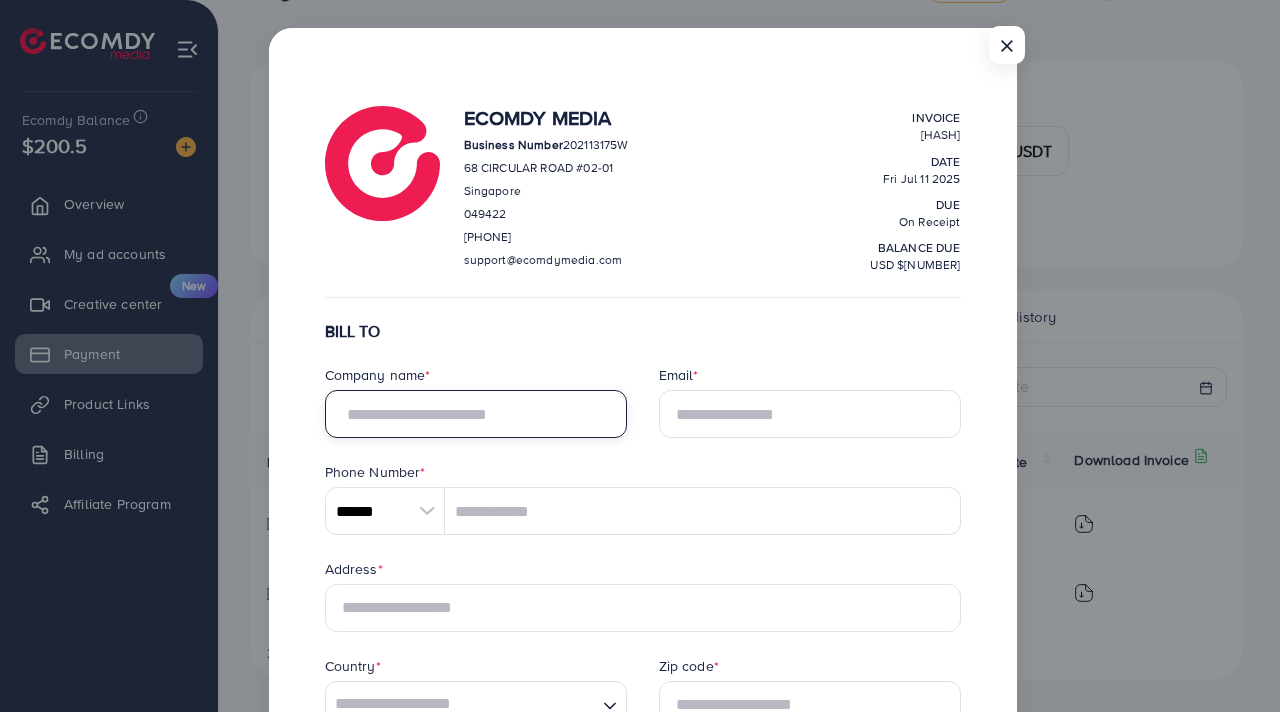 click at bounding box center [476, 414] 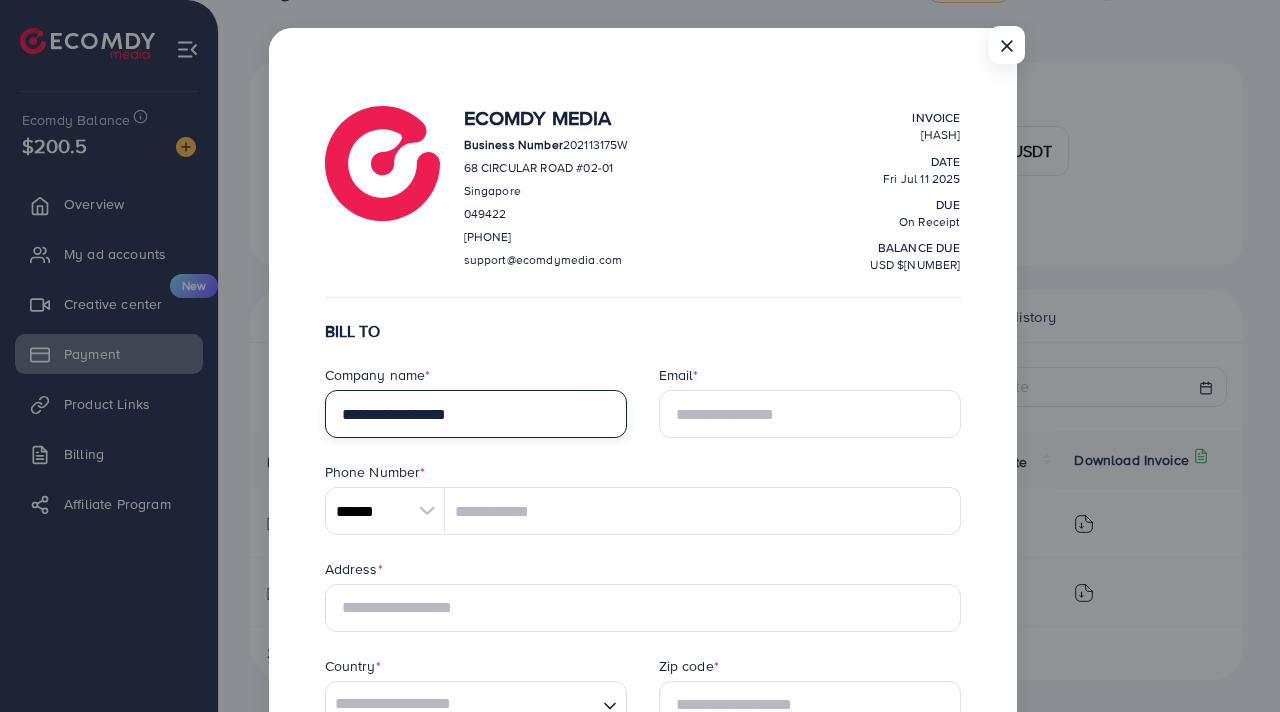 type on "**********" 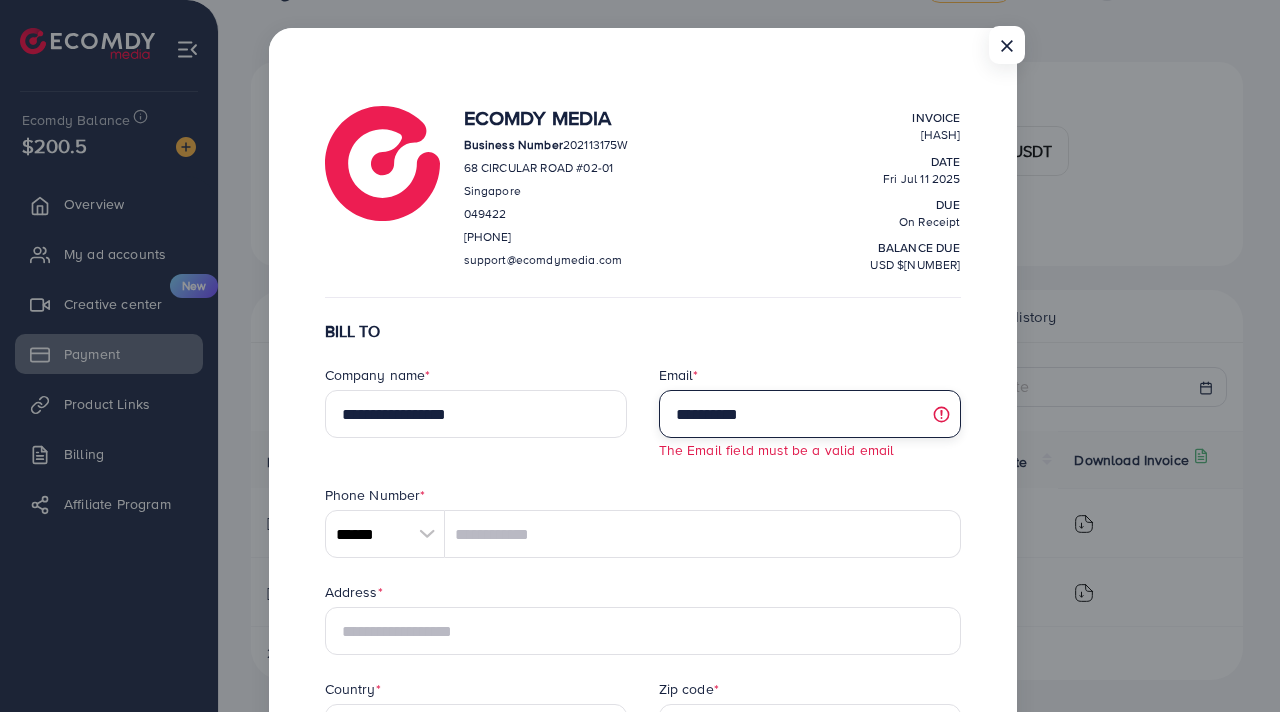 paste on "*******" 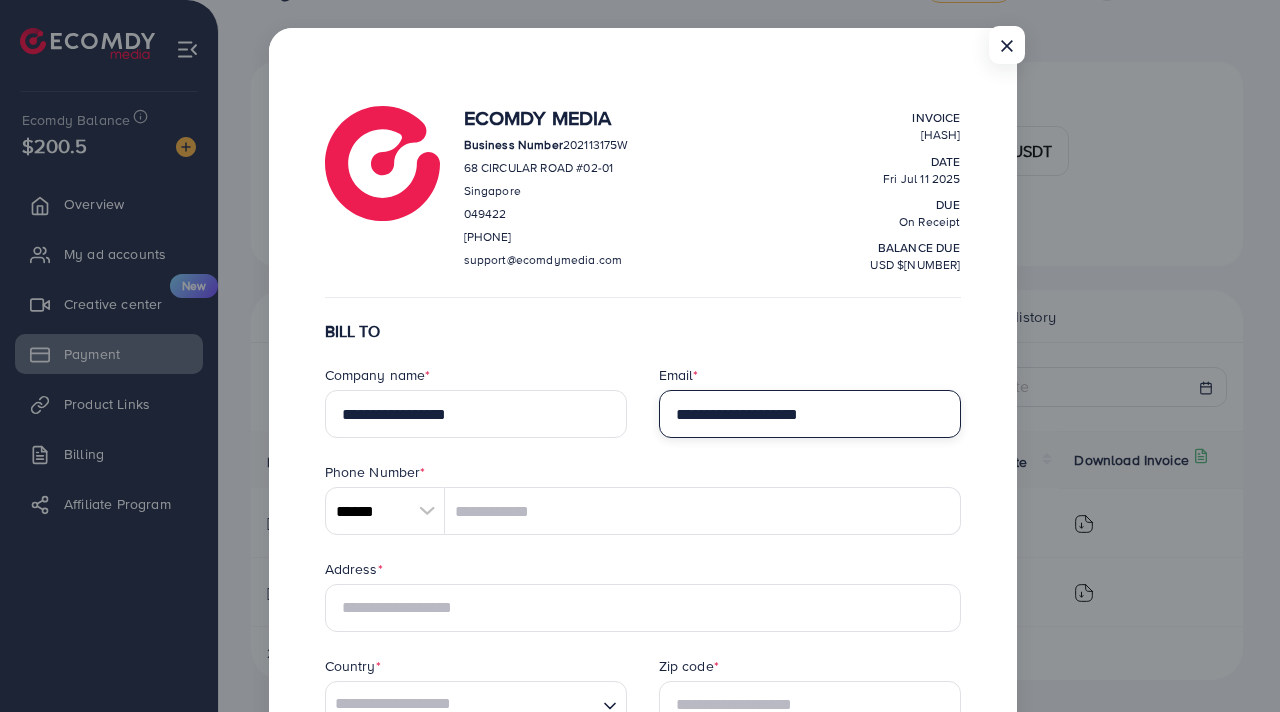 type on "**********" 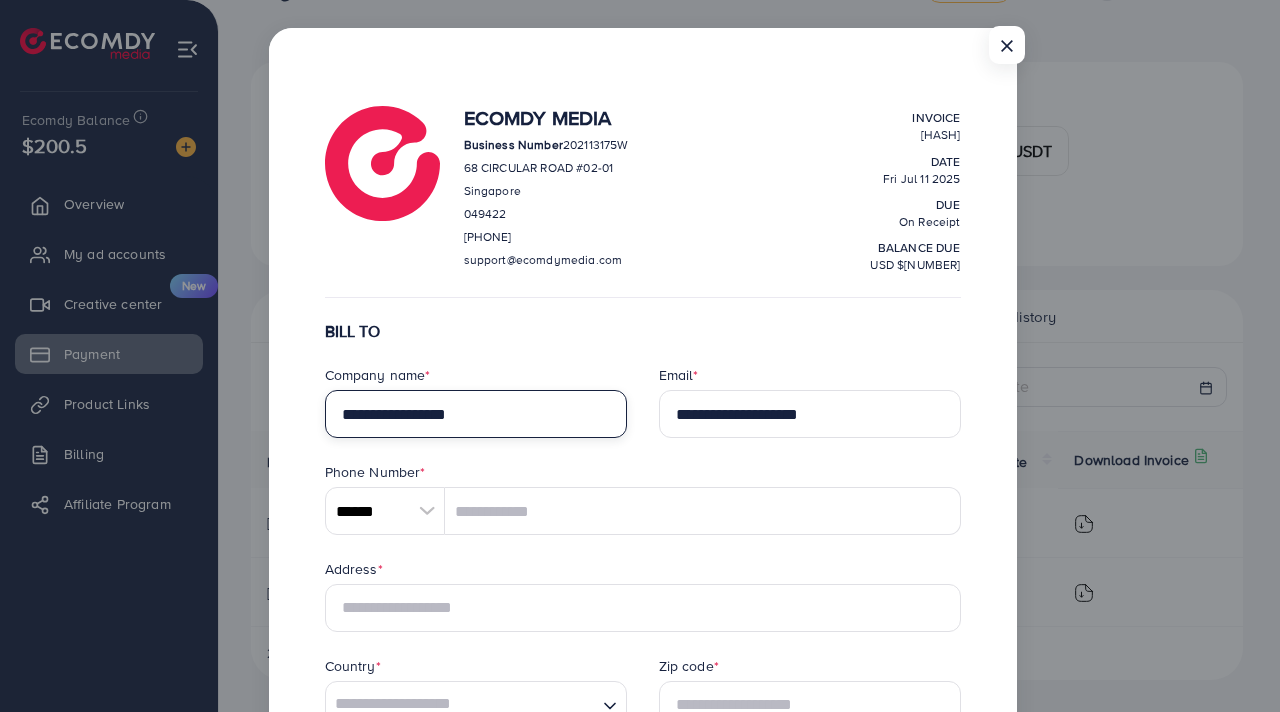 click on "**********" at bounding box center [476, 414] 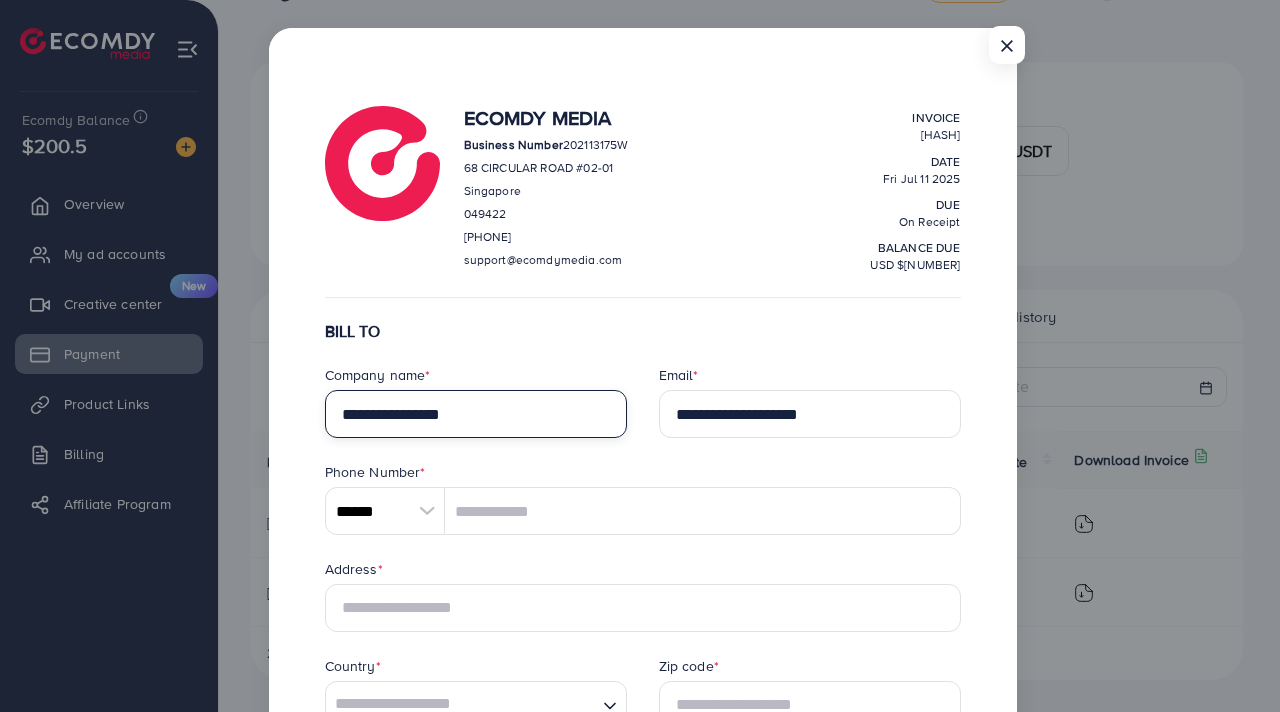 type on "**********" 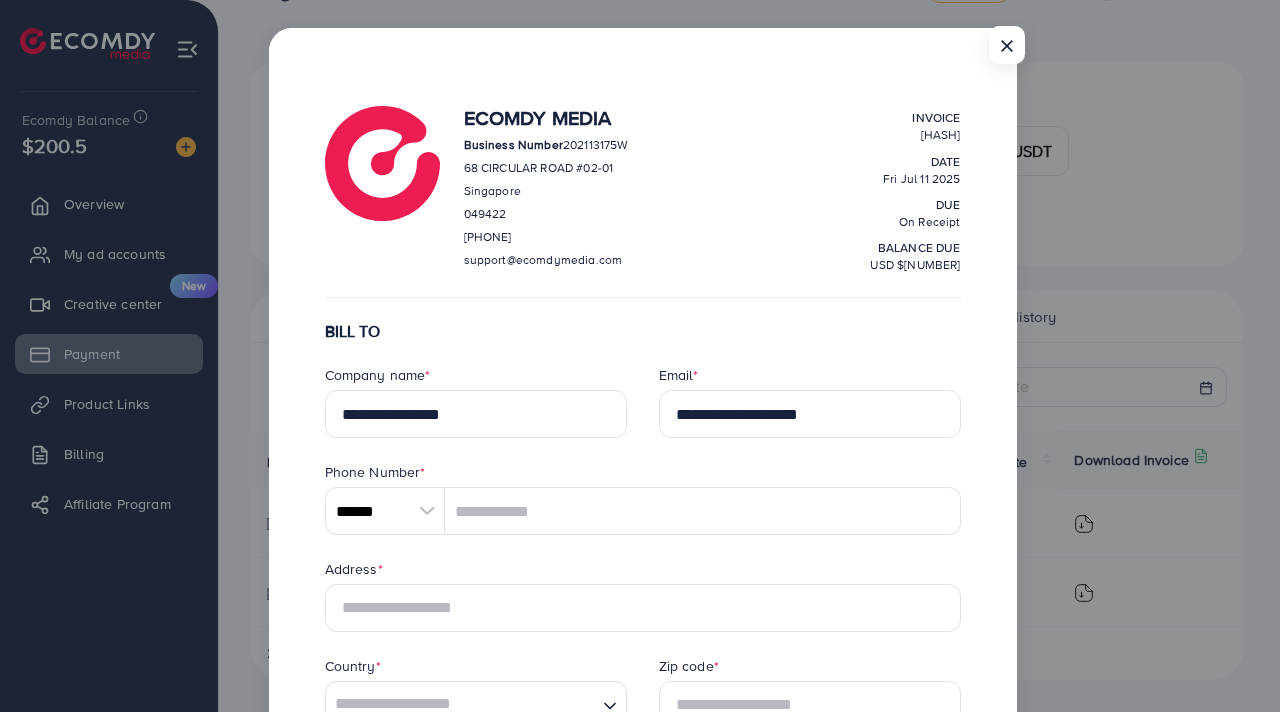 click at bounding box center [427, 511] 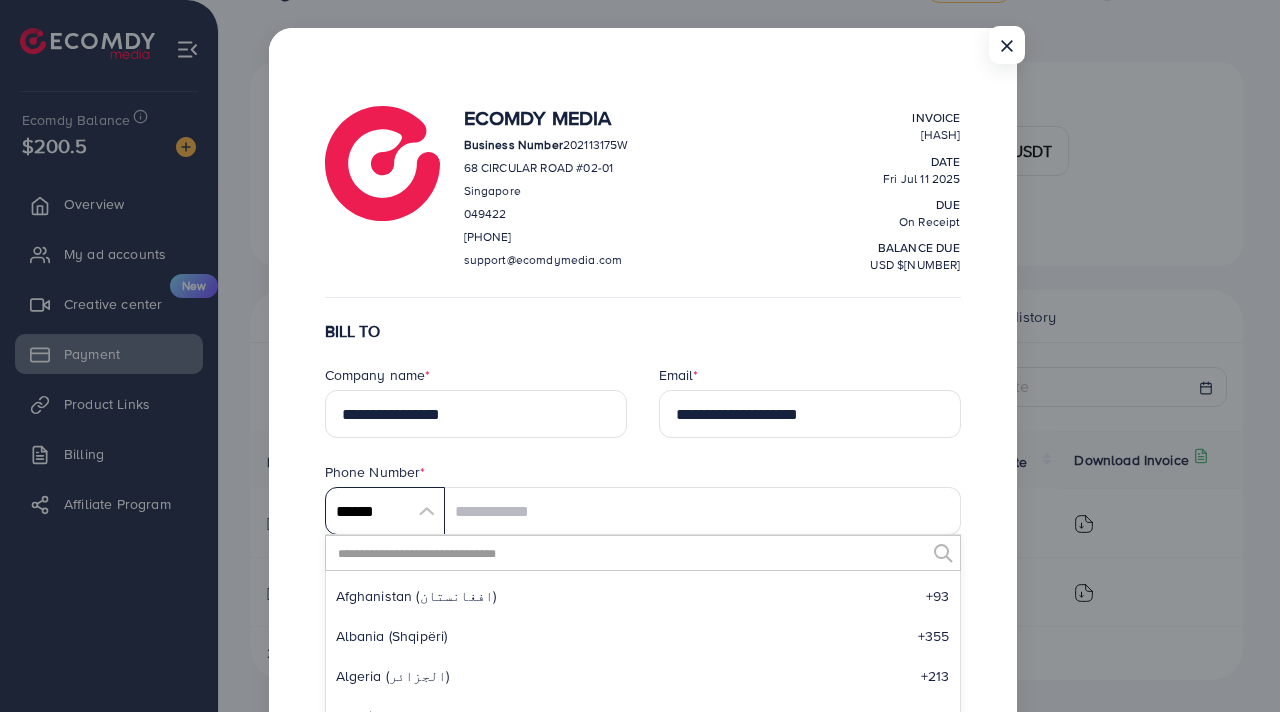 scroll, scrollTop: 9285, scrollLeft: 0, axis: vertical 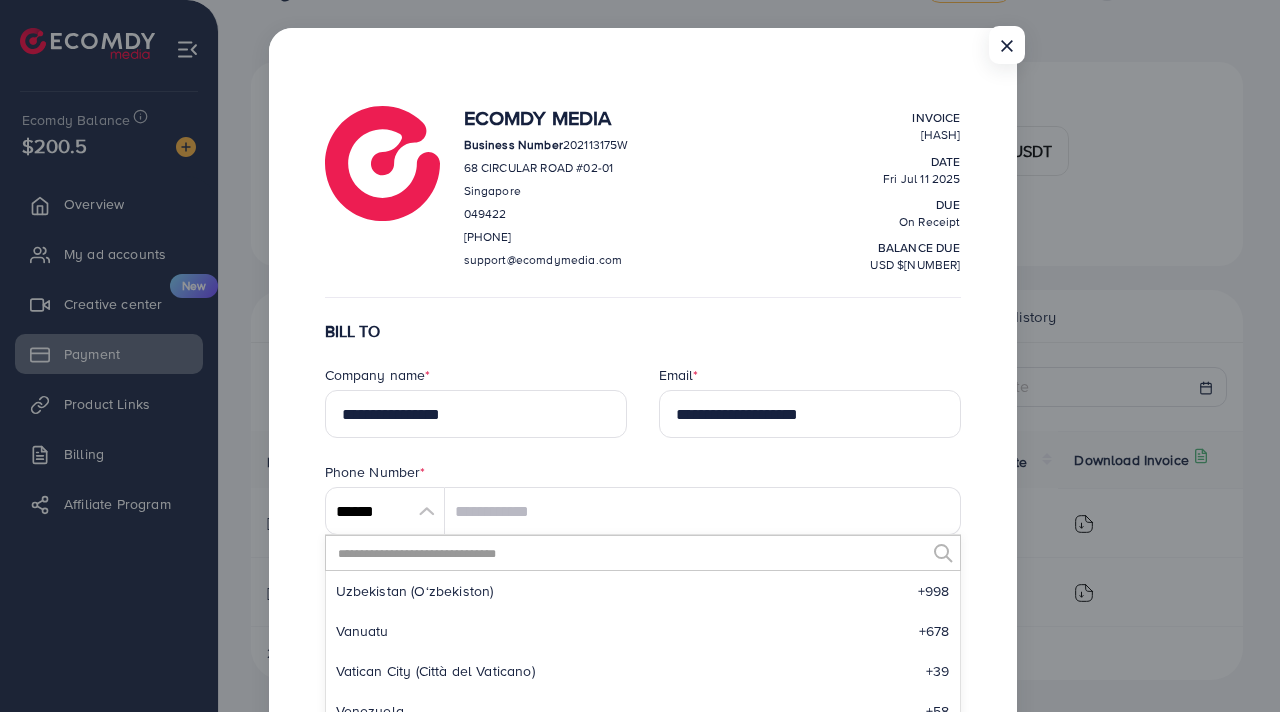 click at bounding box center (630, 553) 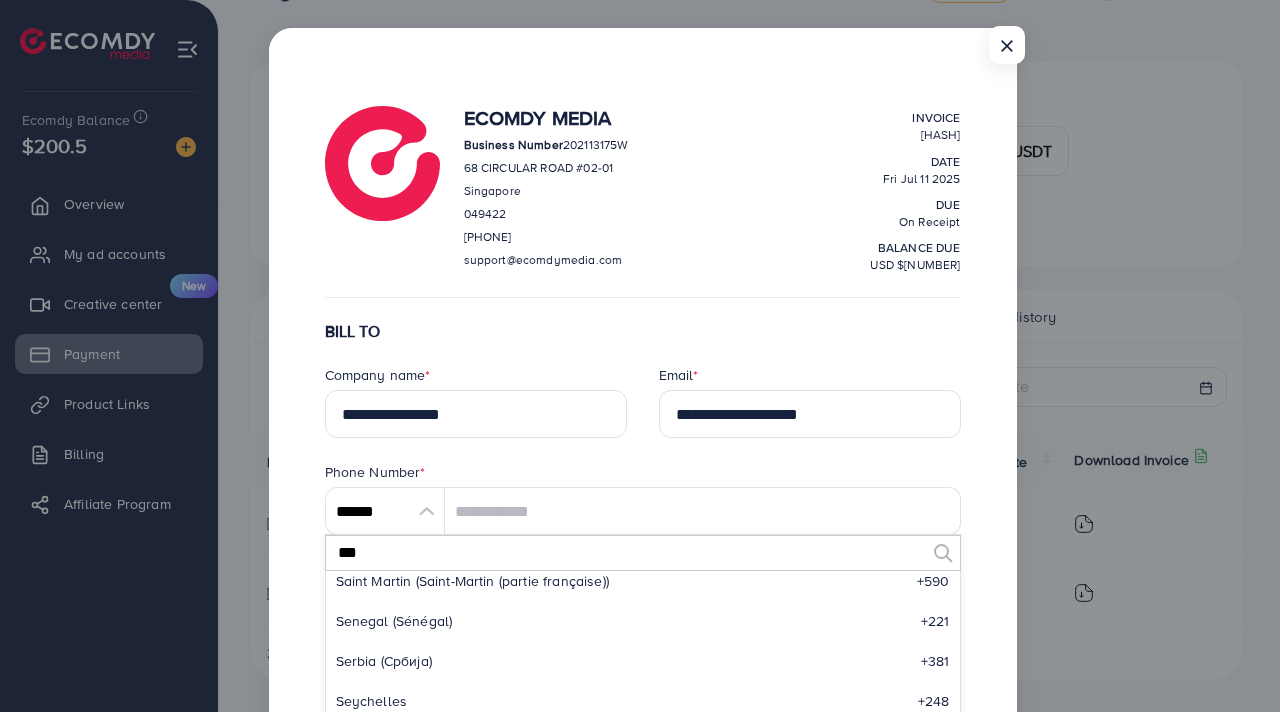 scroll, scrollTop: 0, scrollLeft: 0, axis: both 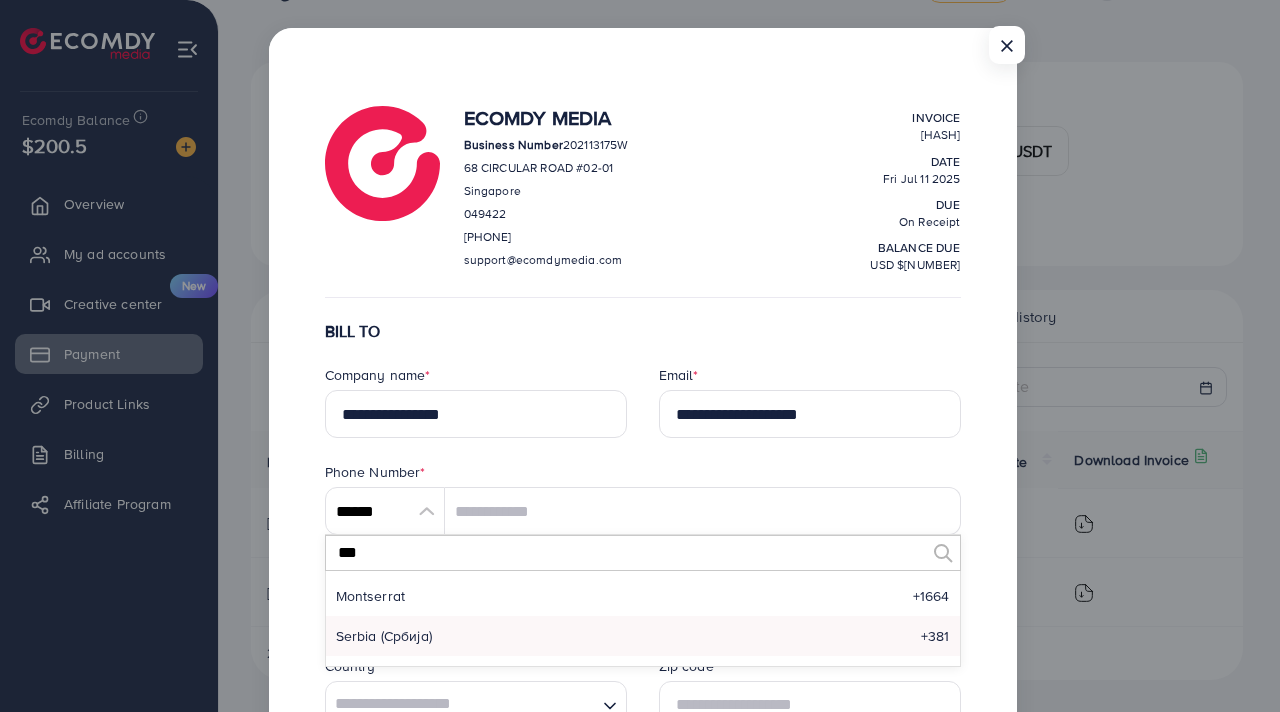 type on "***" 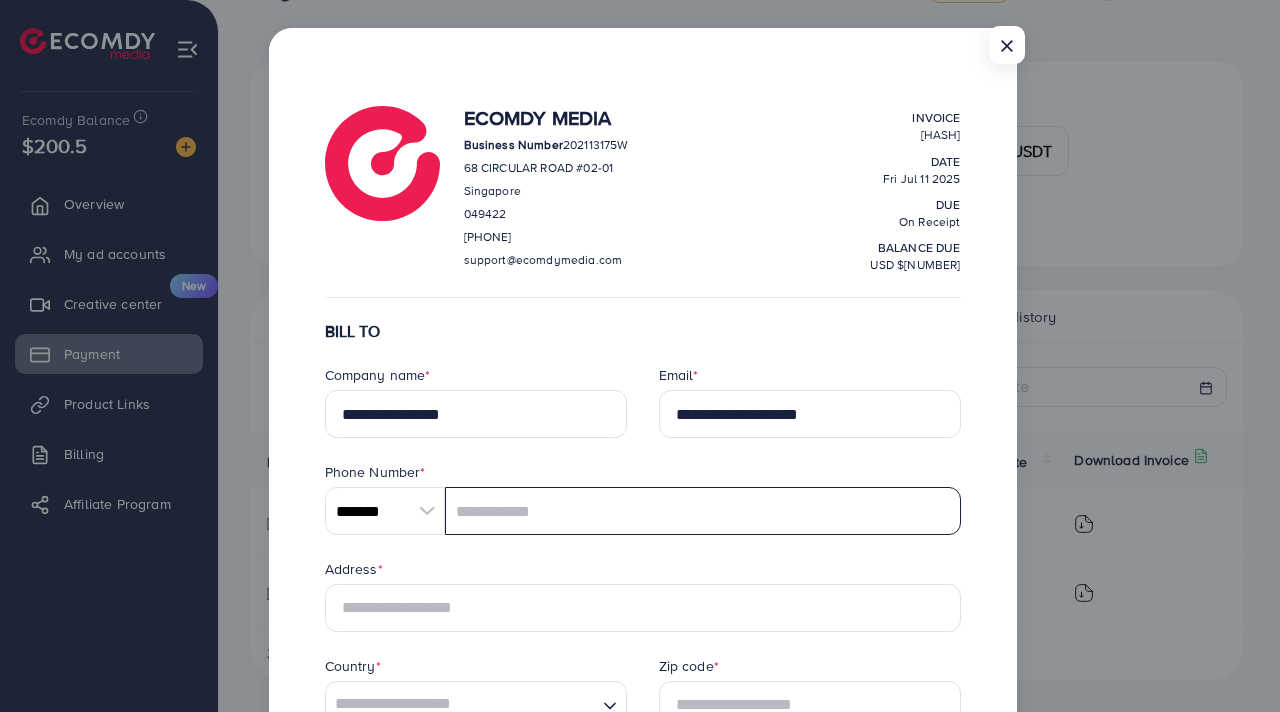 click at bounding box center (703, 511) 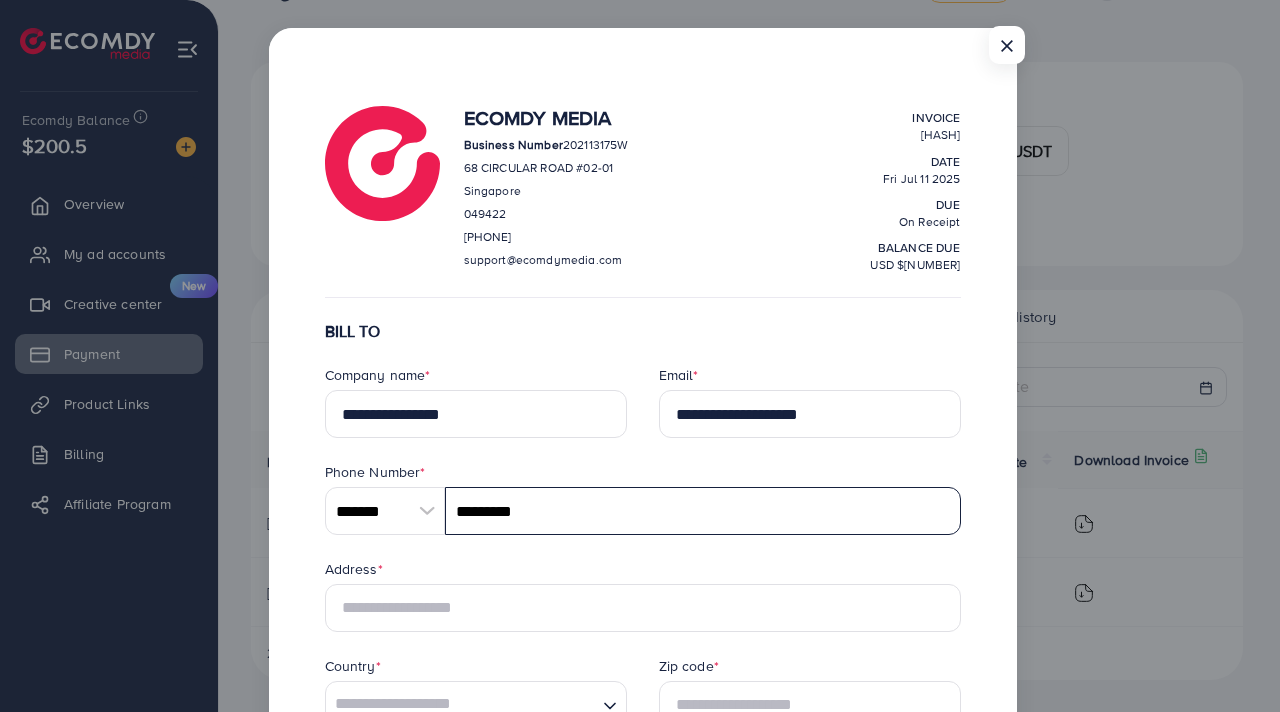 click on "*********" at bounding box center [703, 511] 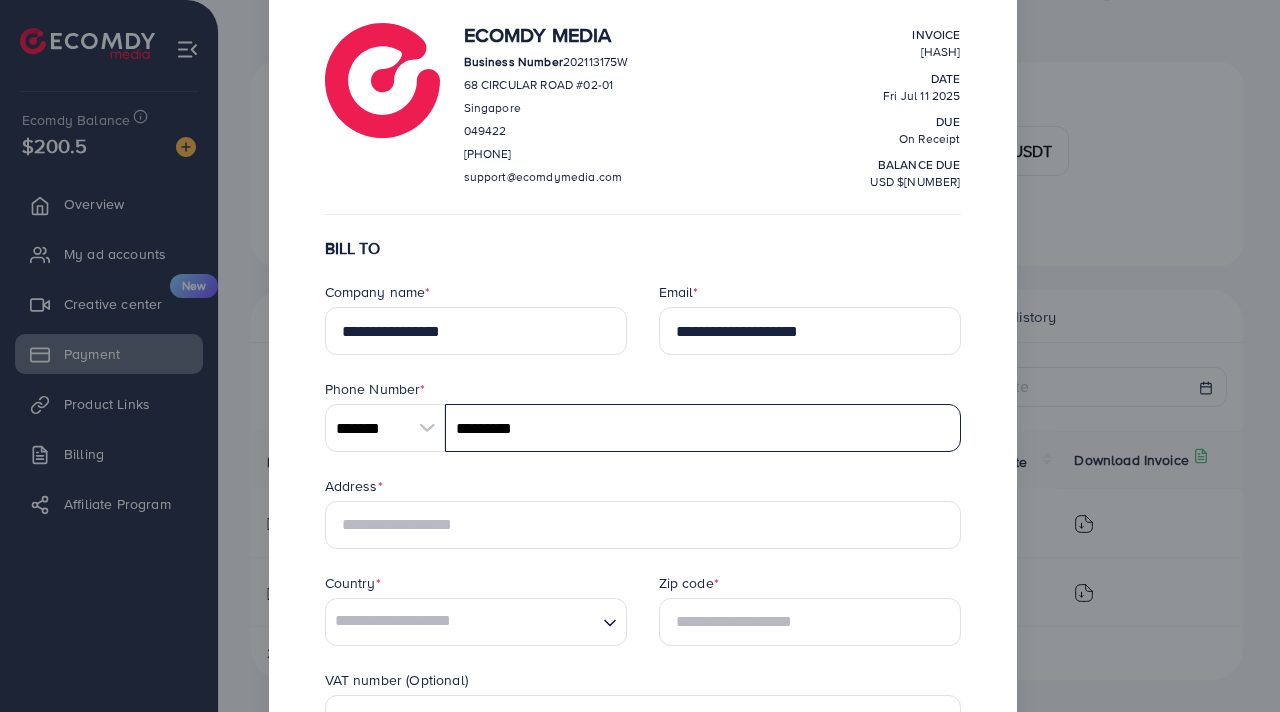 scroll, scrollTop: 96, scrollLeft: 0, axis: vertical 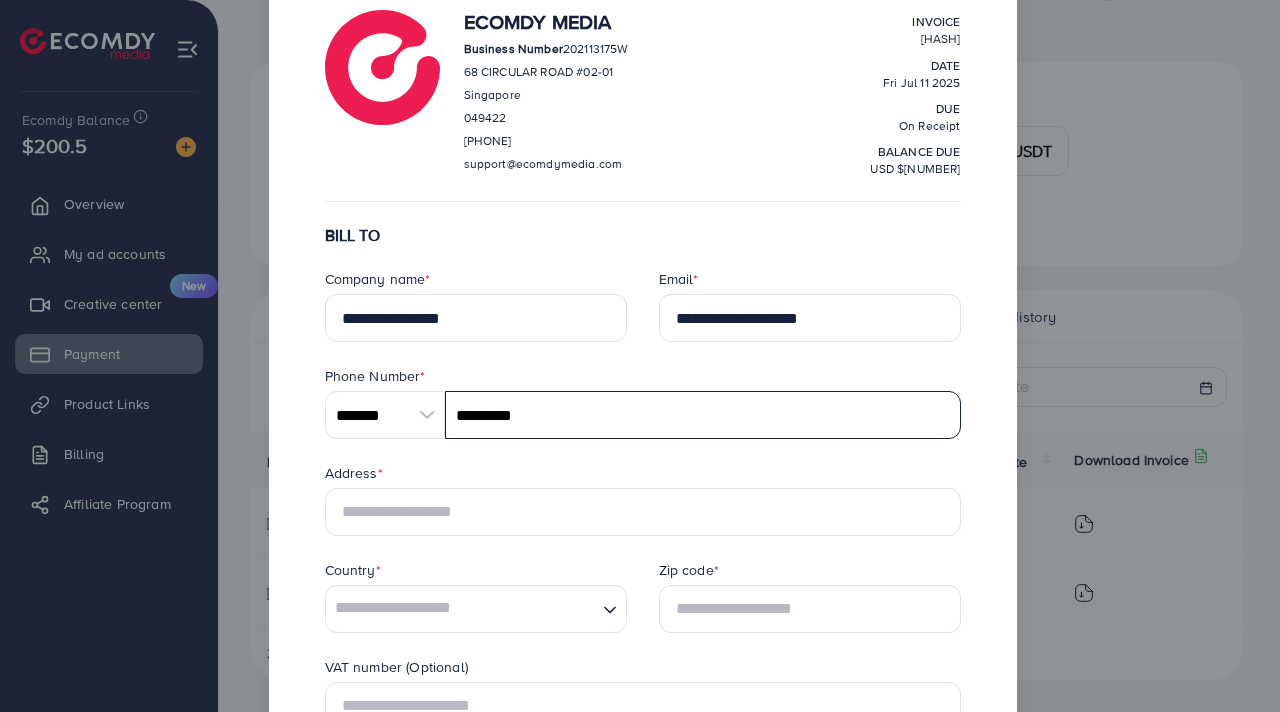 type on "*********" 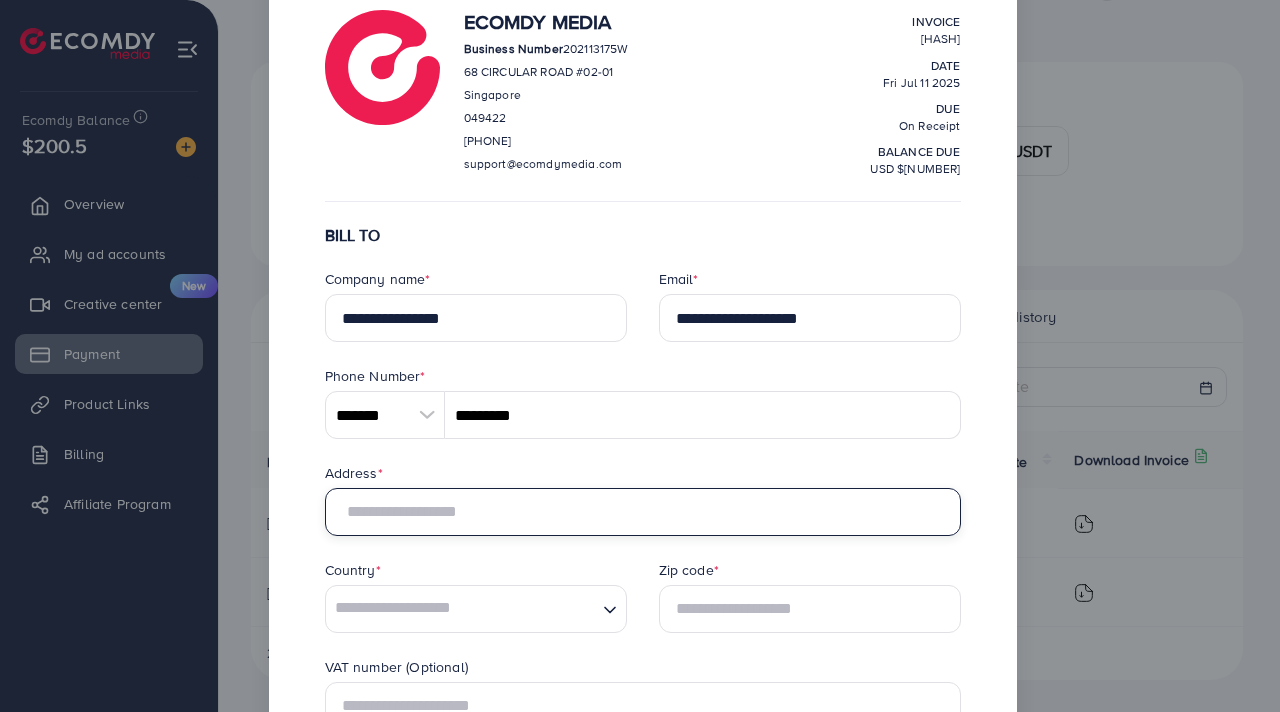click at bounding box center (643, 512) 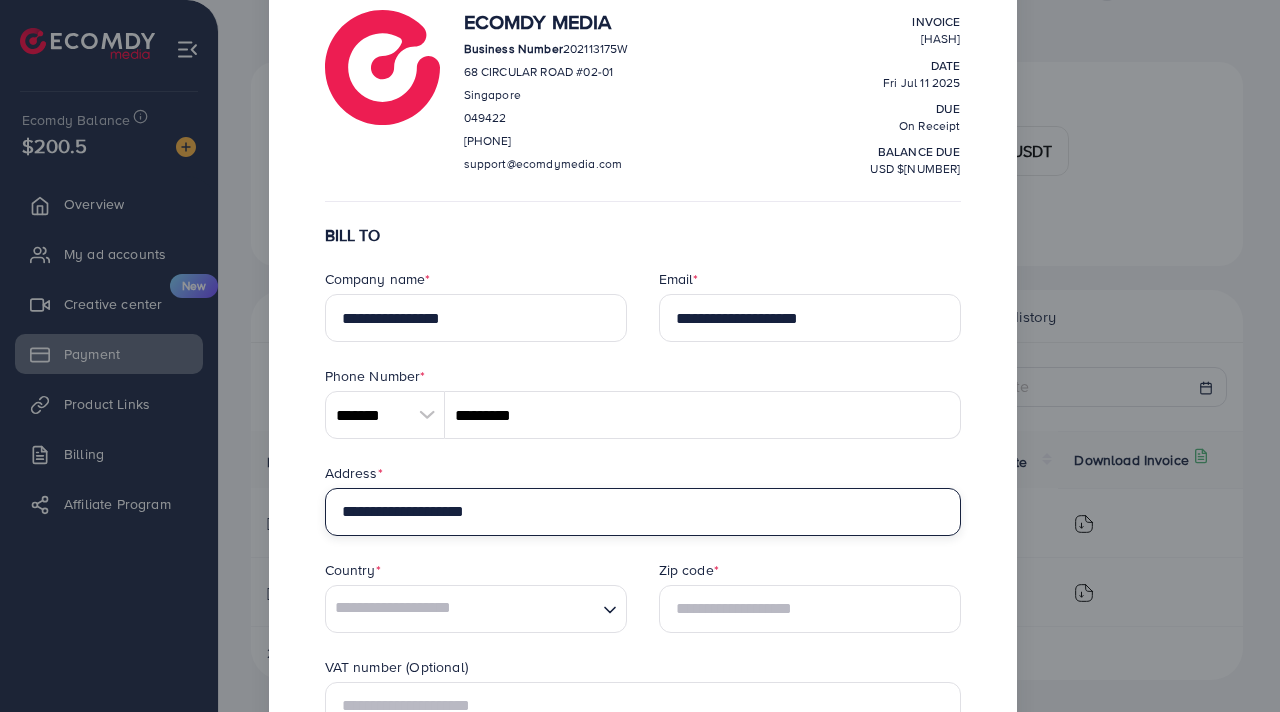 type on "**********" 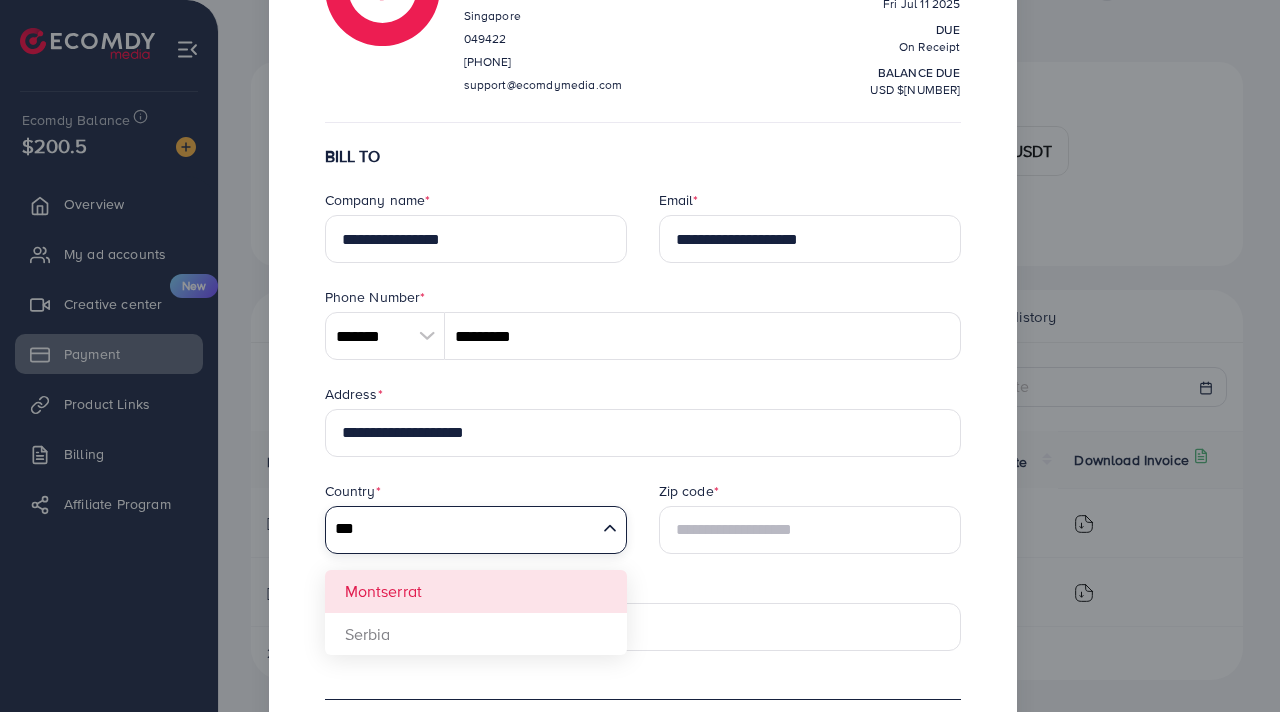 scroll, scrollTop: 176, scrollLeft: 0, axis: vertical 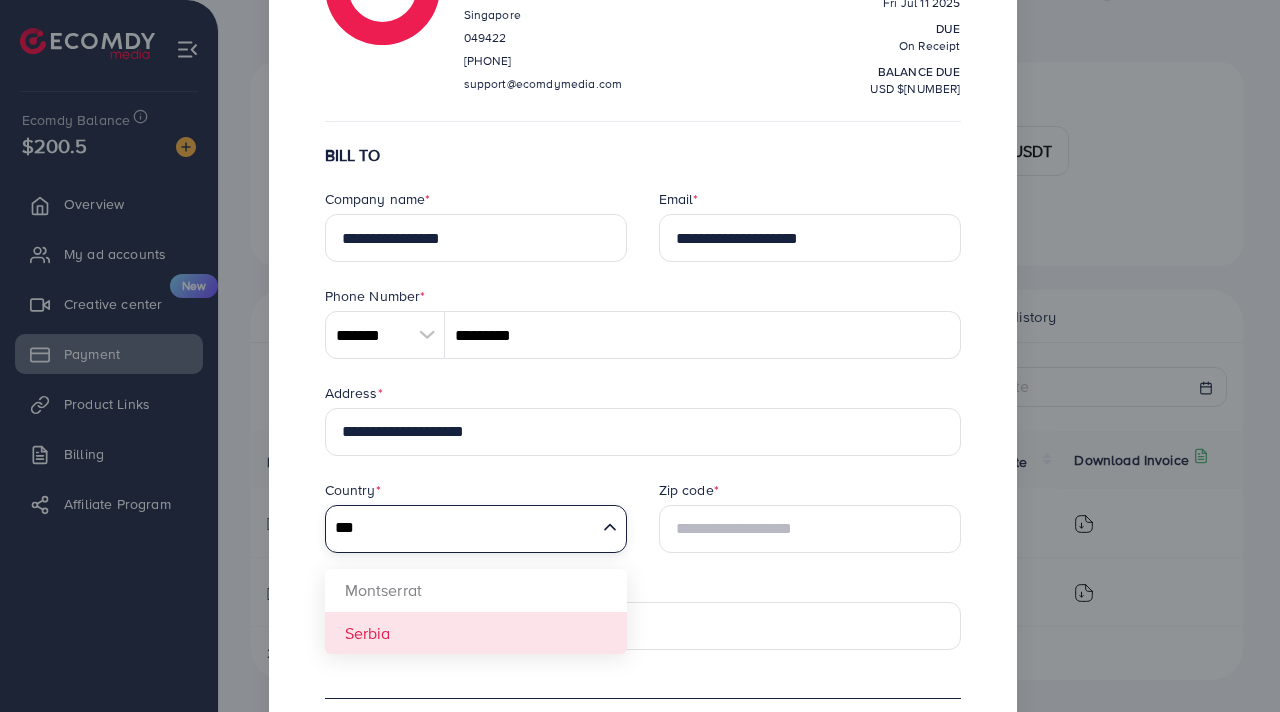 type on "***" 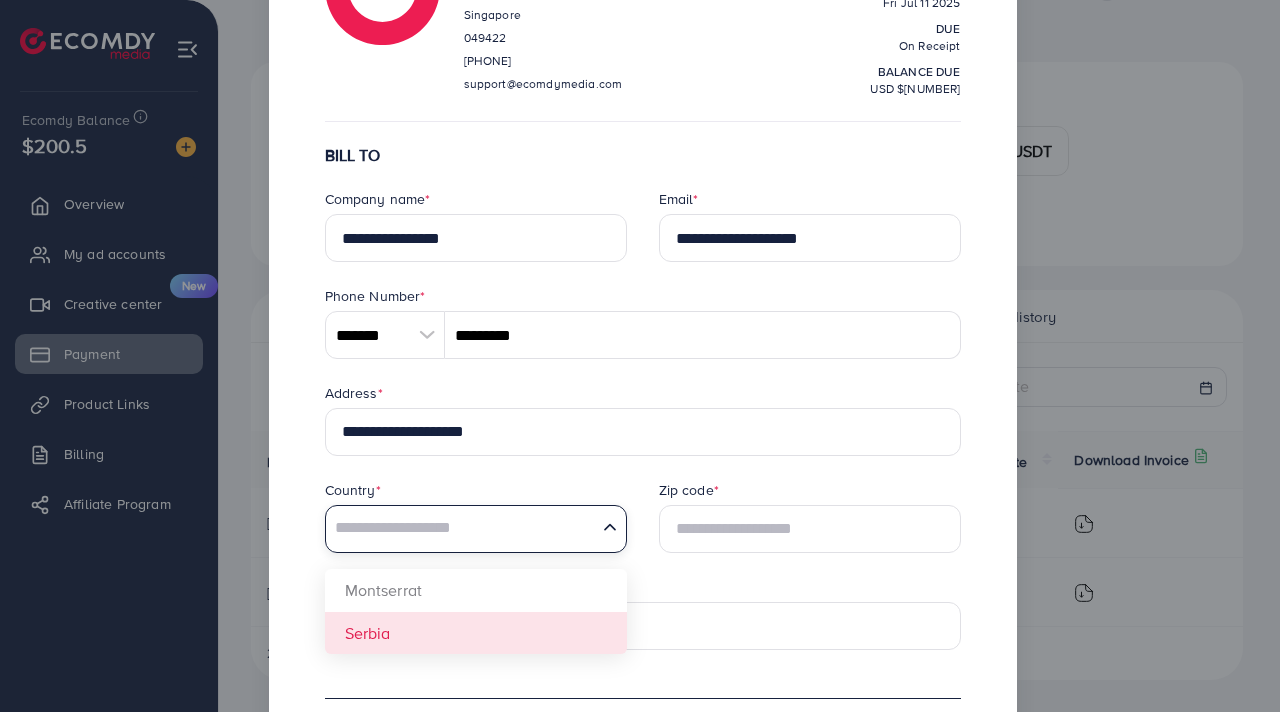 click on "**********" at bounding box center [643, 638] 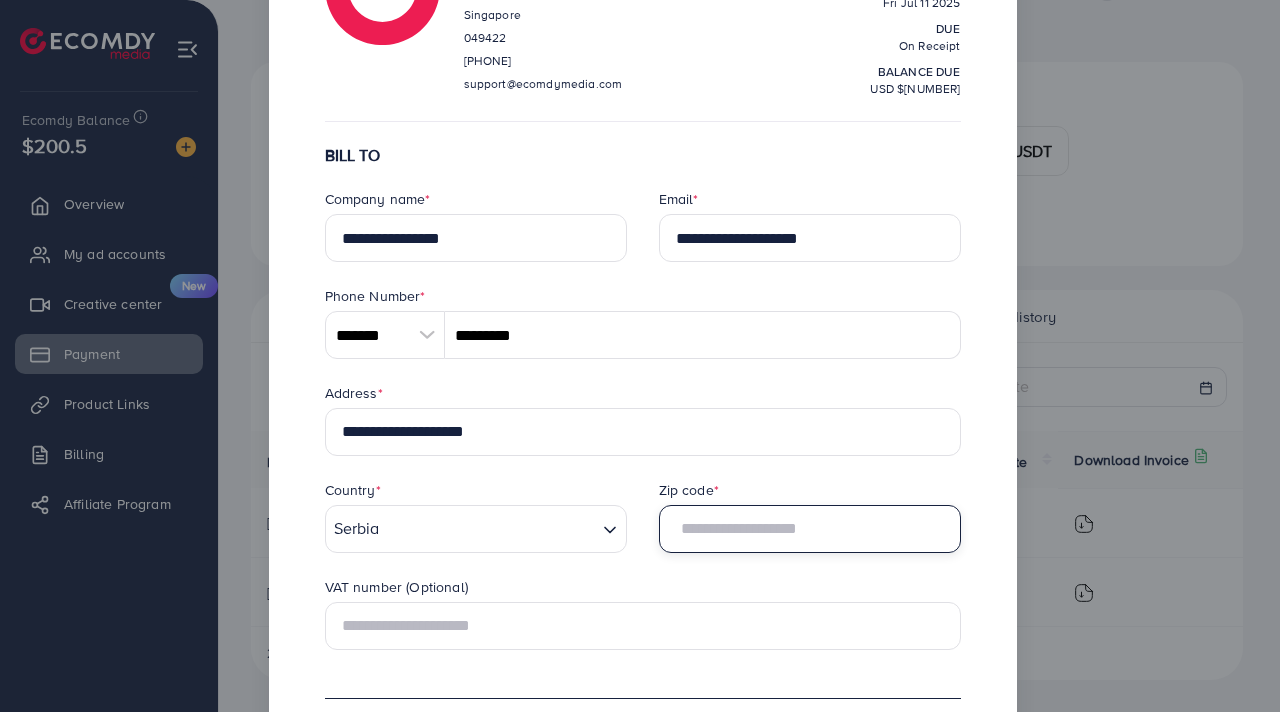 click at bounding box center (810, 529) 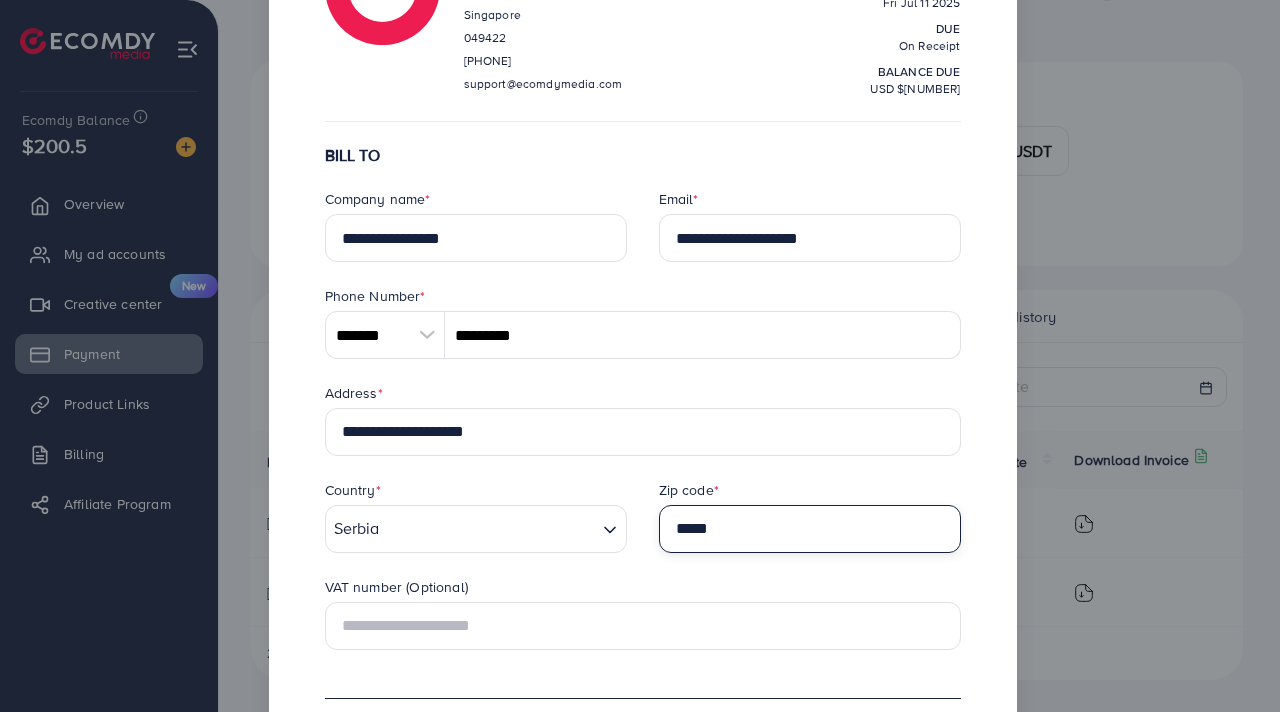 type on "*****" 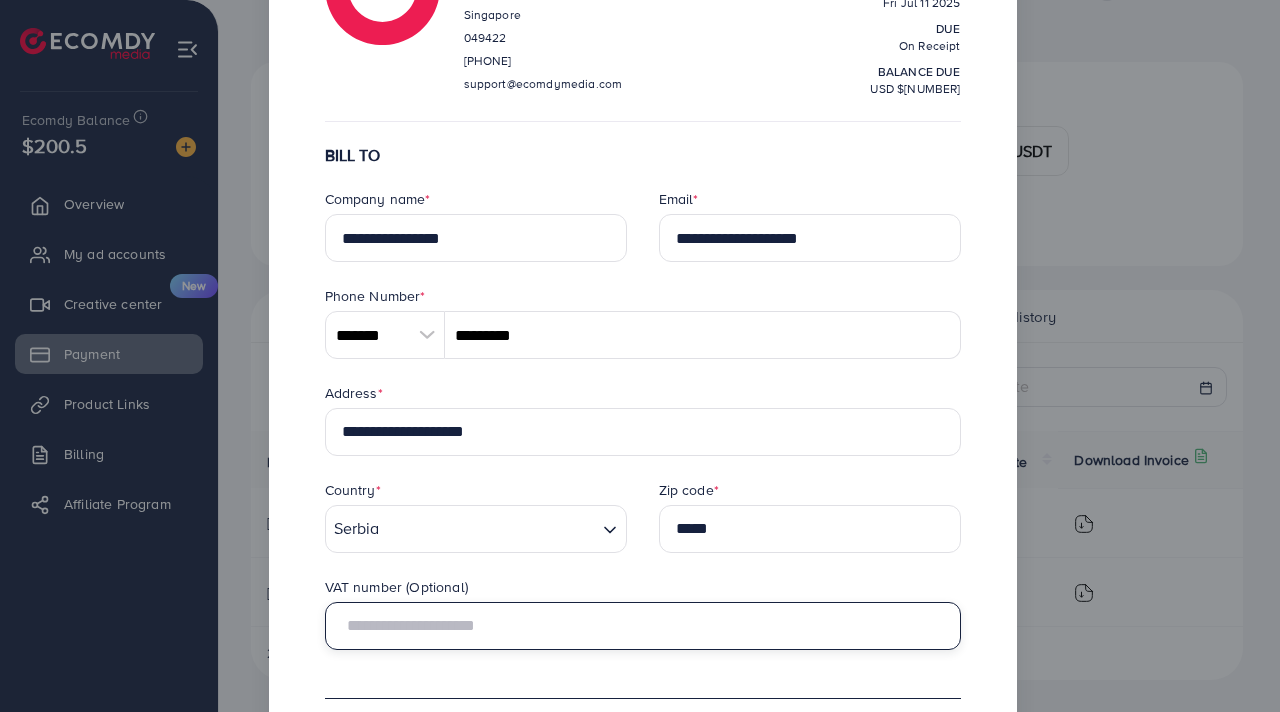 click at bounding box center [643, 626] 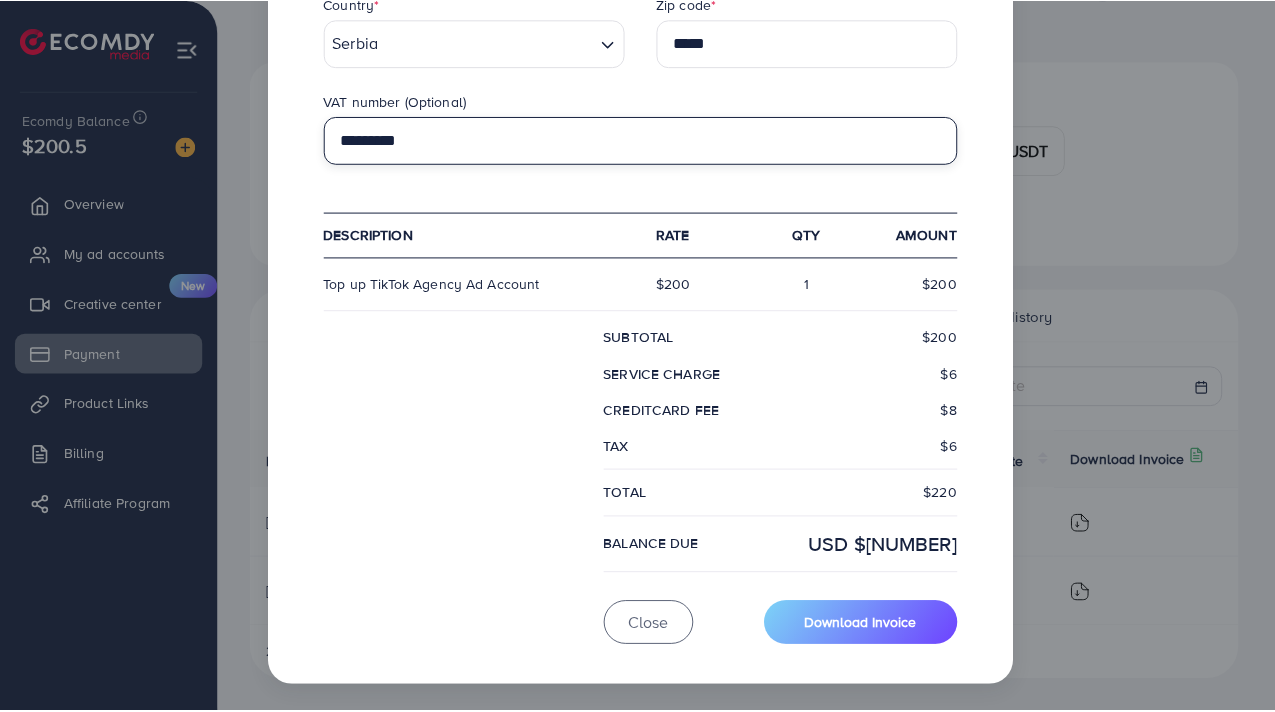scroll, scrollTop: 660, scrollLeft: 0, axis: vertical 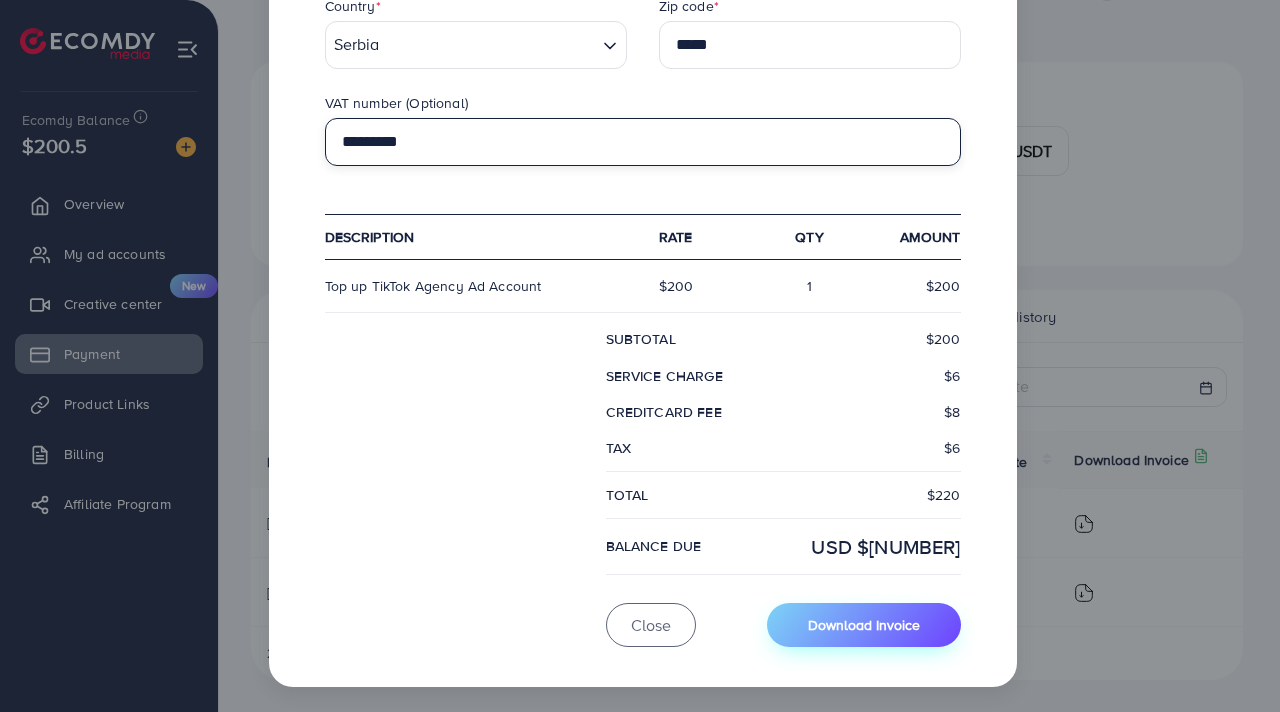 type on "*********" 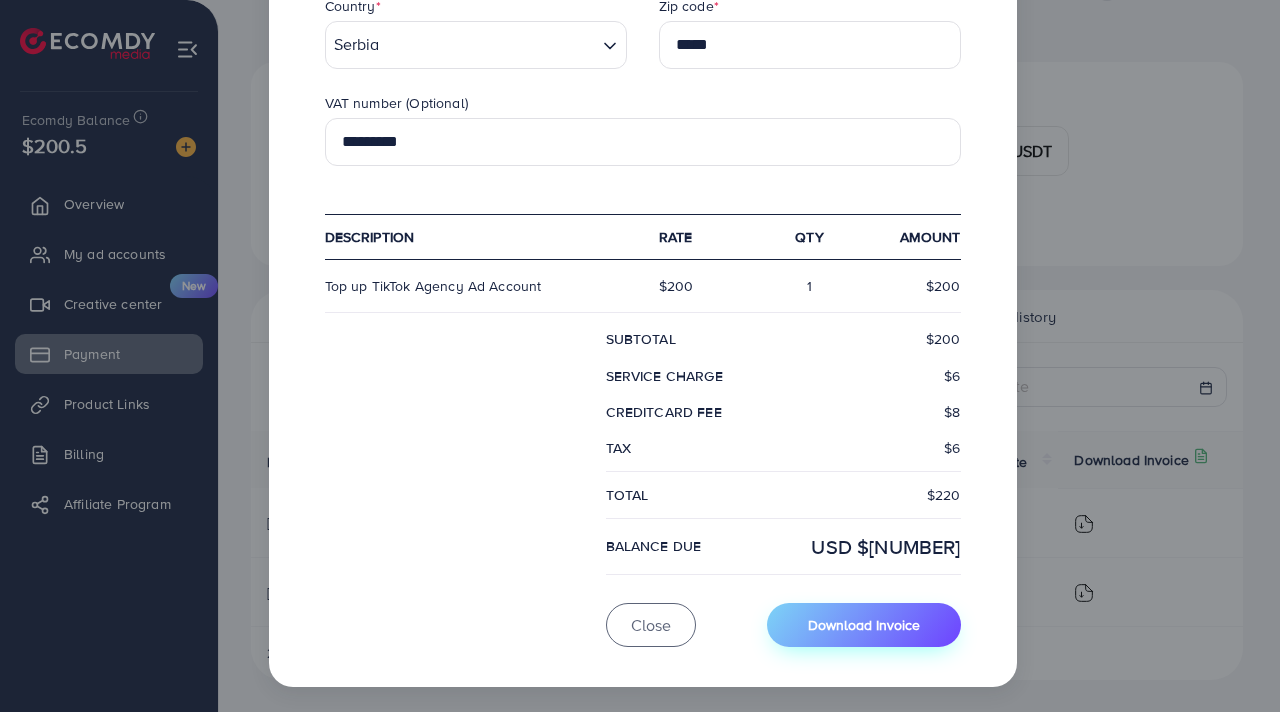 click on "Download Invoice" at bounding box center [864, 624] 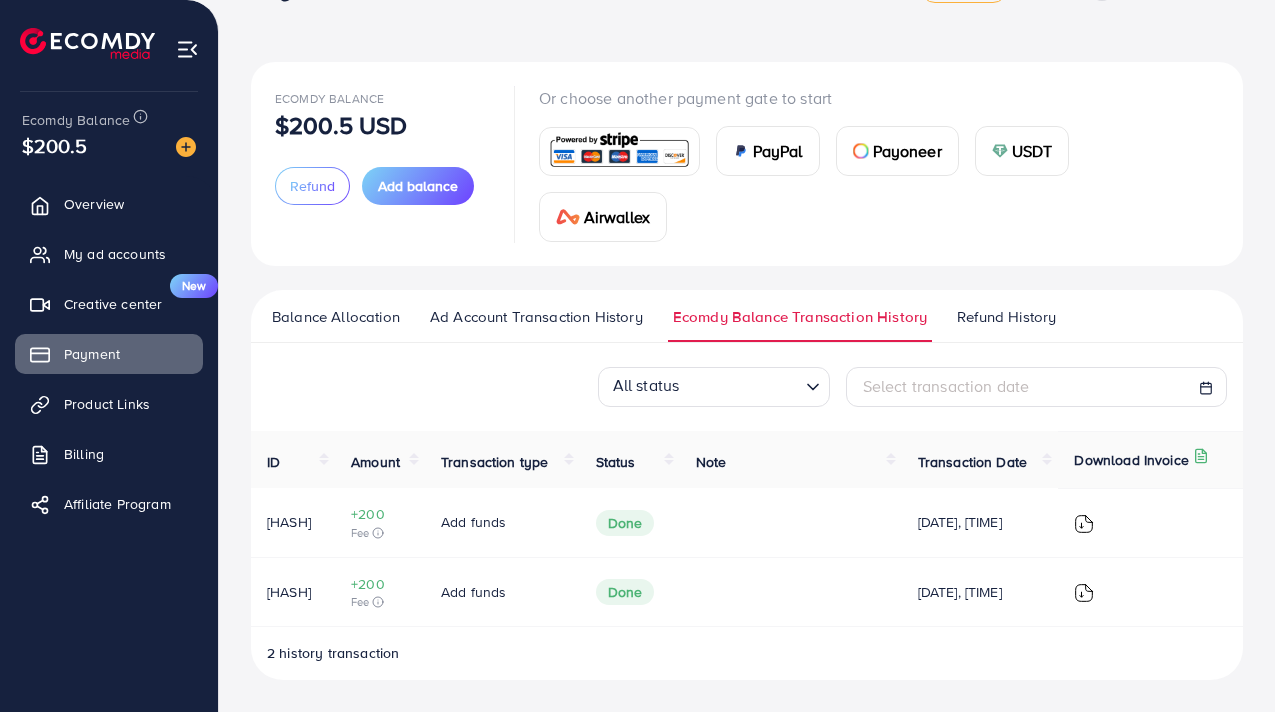 scroll, scrollTop: 0, scrollLeft: 0, axis: both 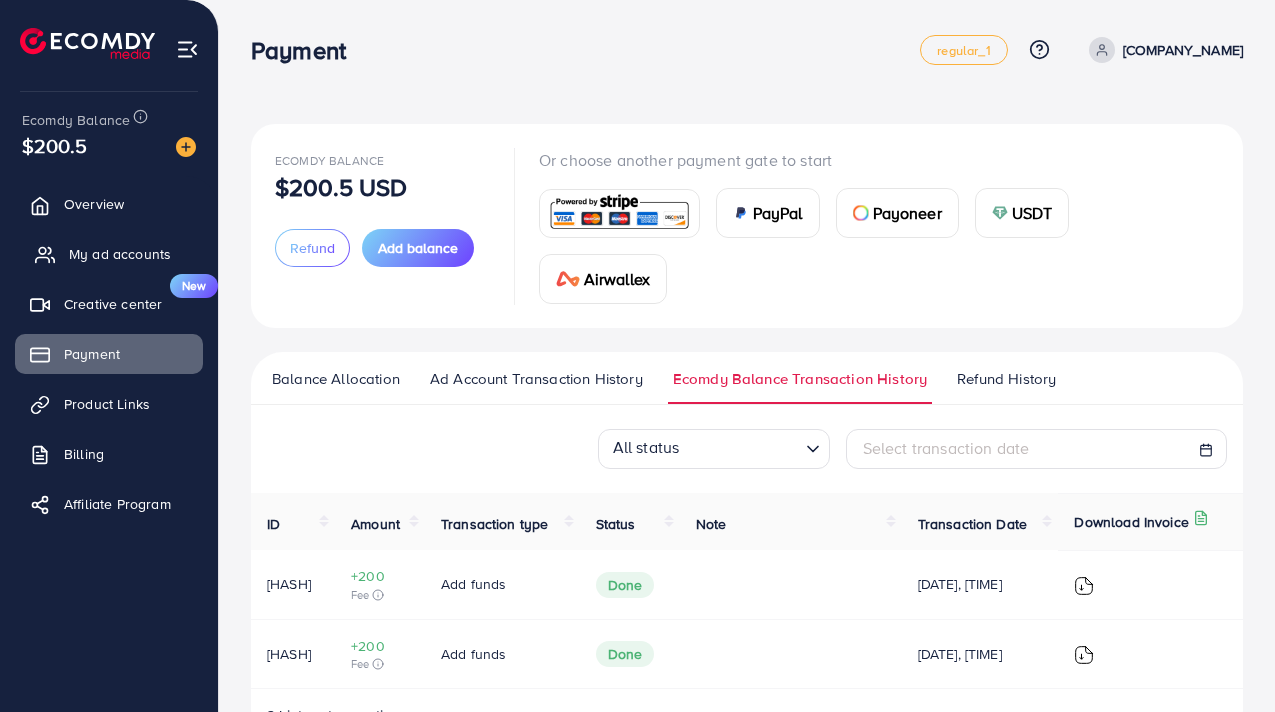click on "My ad accounts" at bounding box center (120, 254) 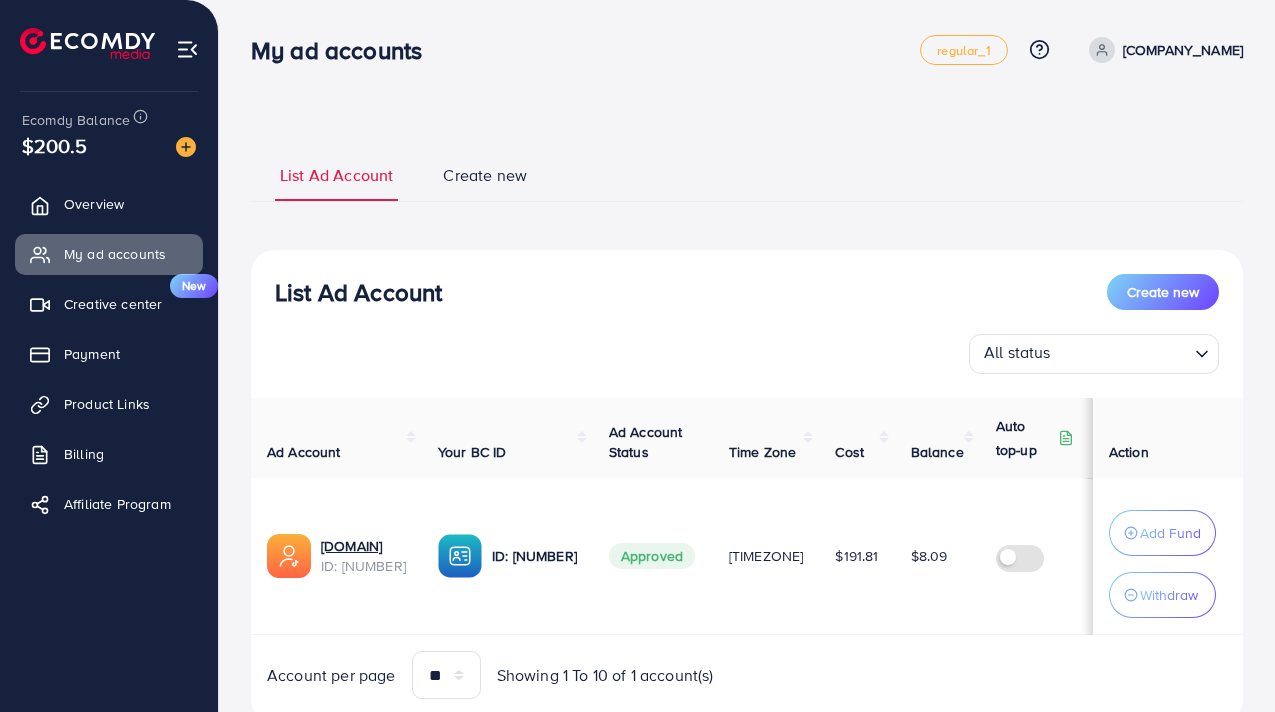 scroll, scrollTop: 0, scrollLeft: 237, axis: horizontal 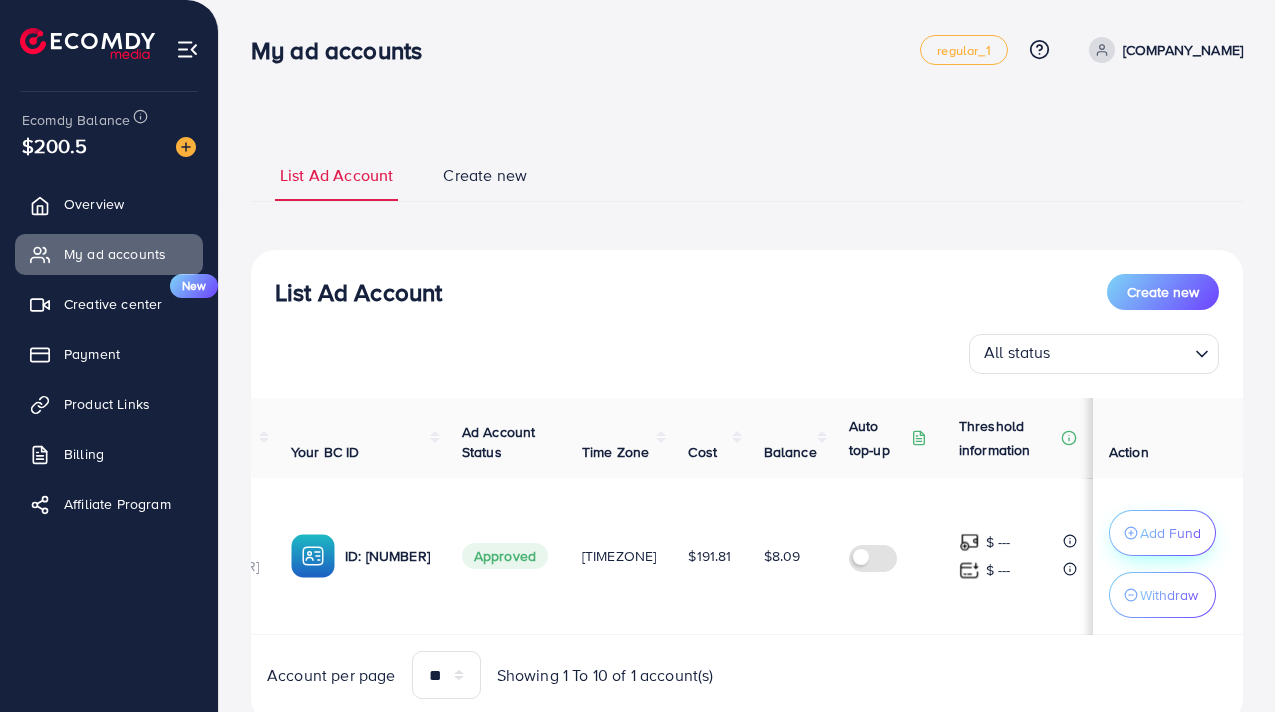 click 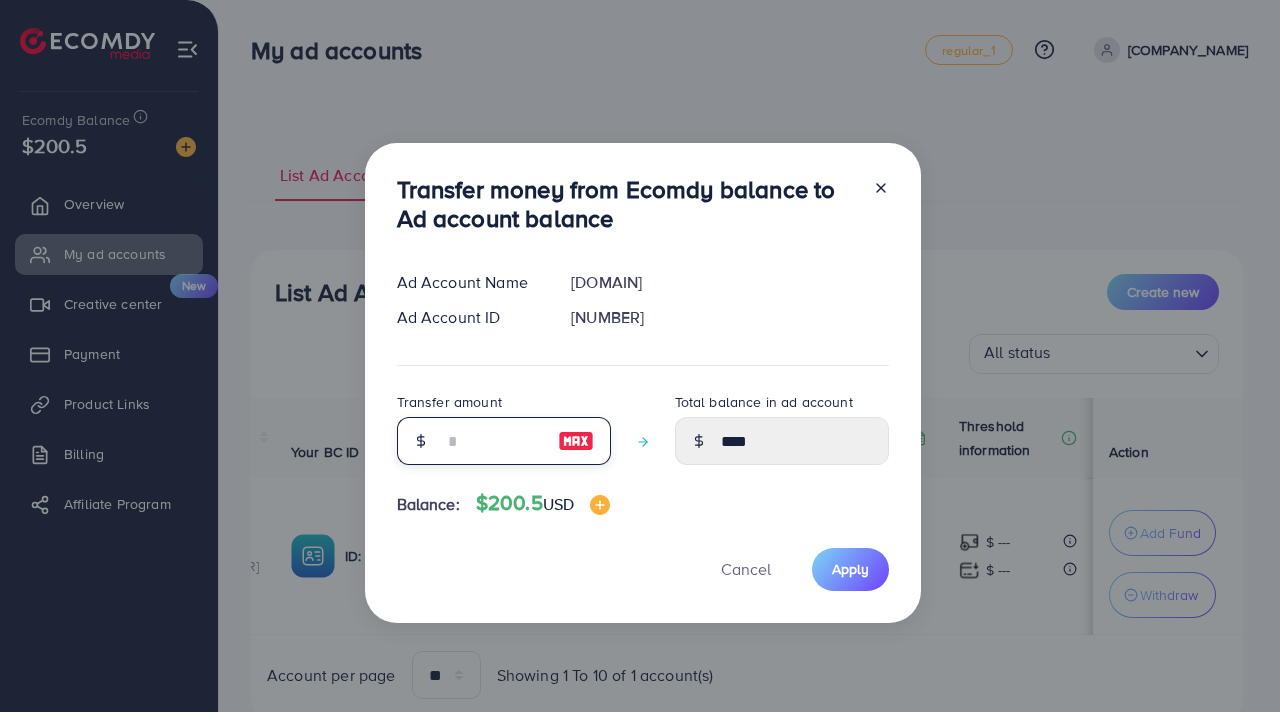 click at bounding box center [493, 441] 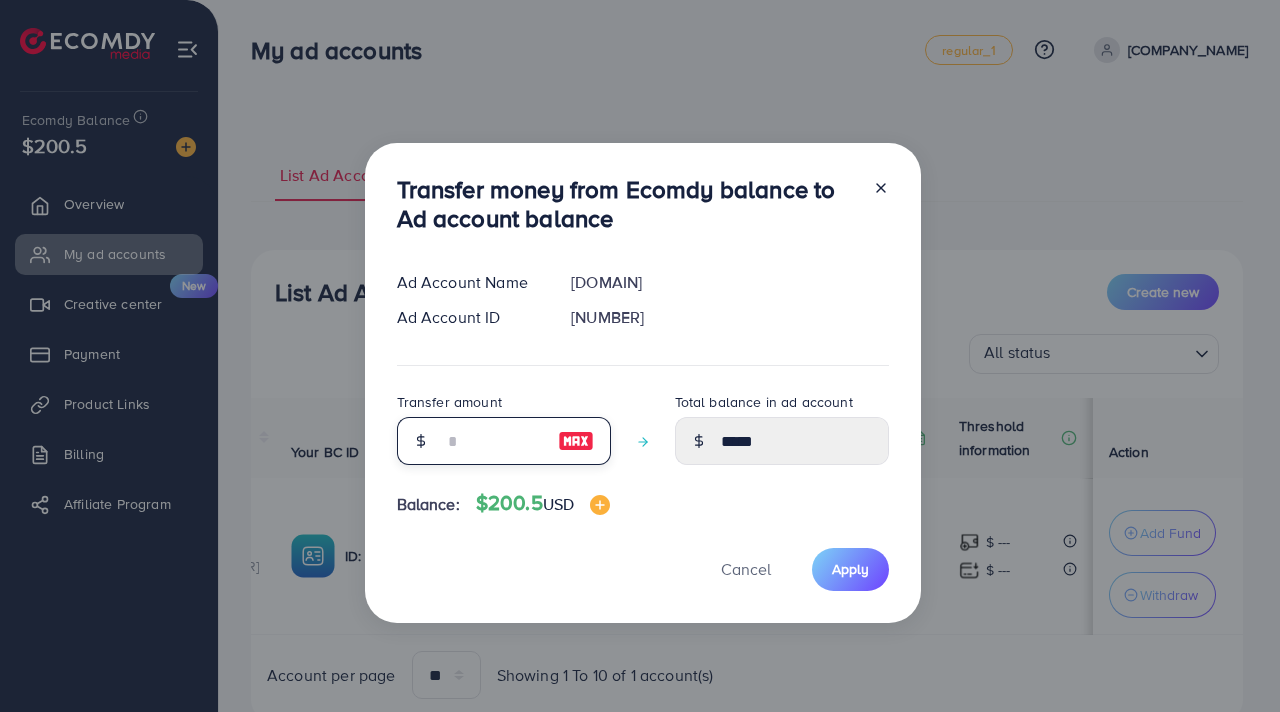 type on "**" 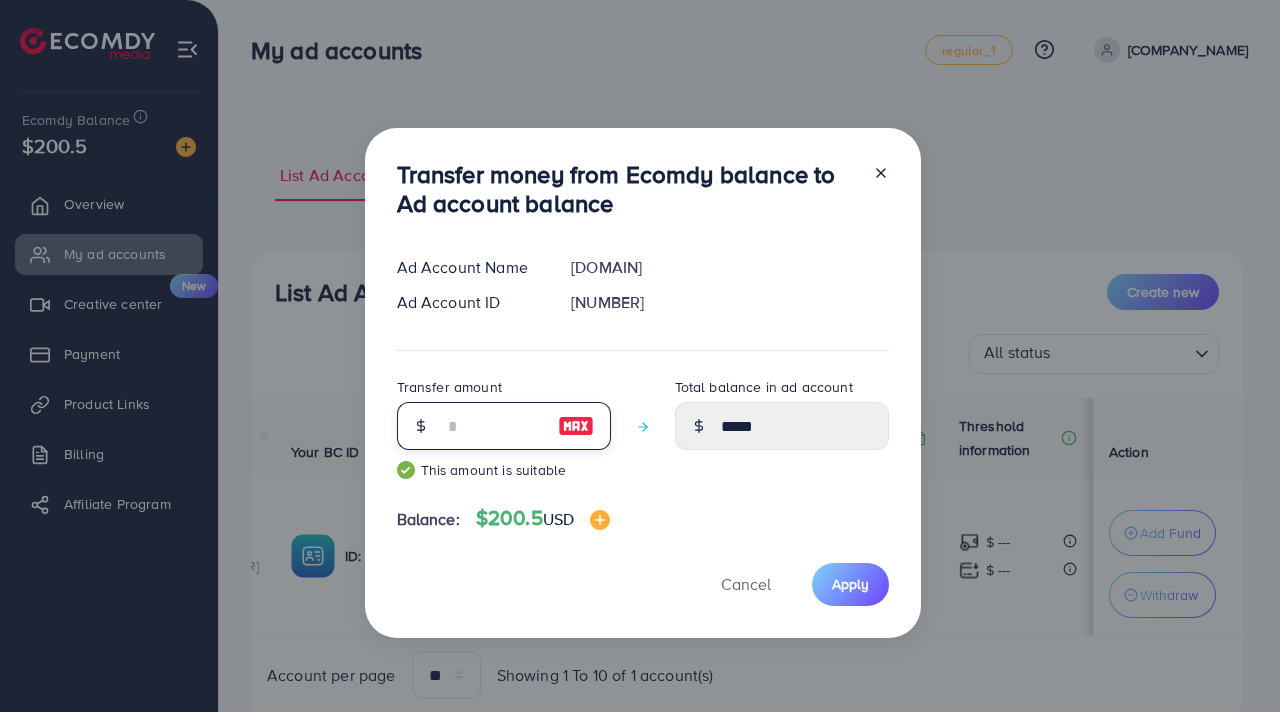 type on "*****" 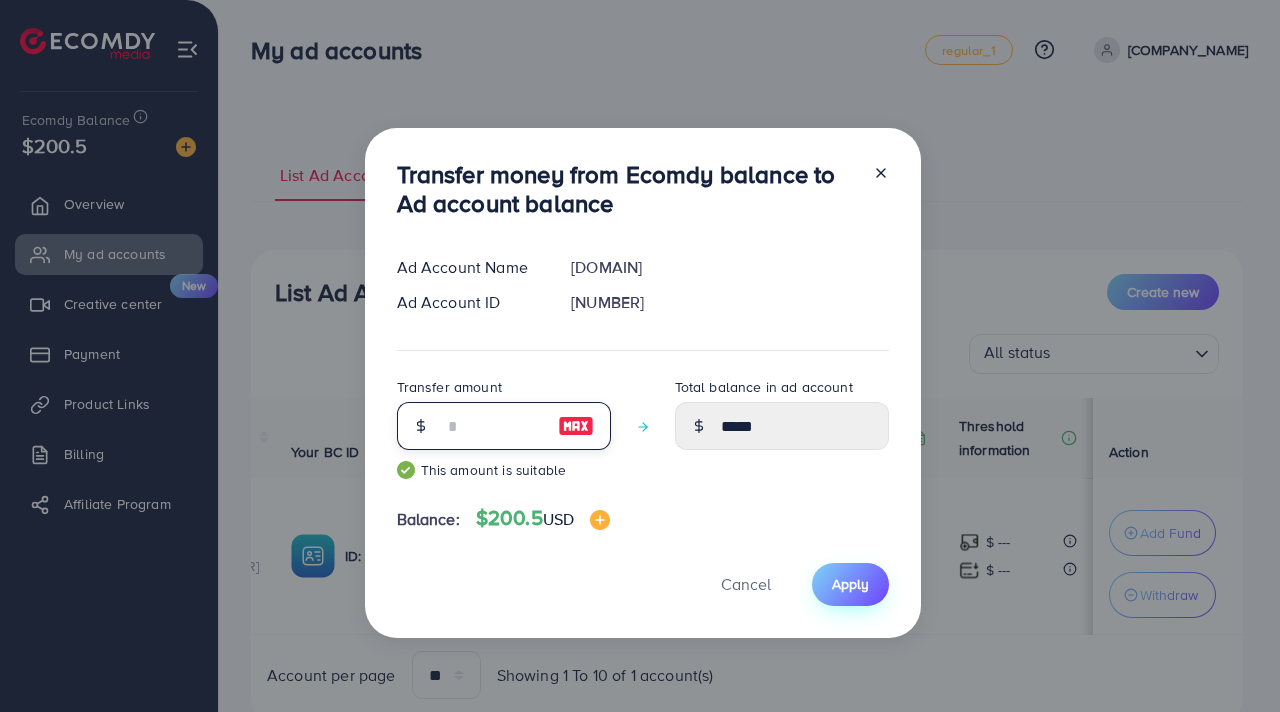 type on "**" 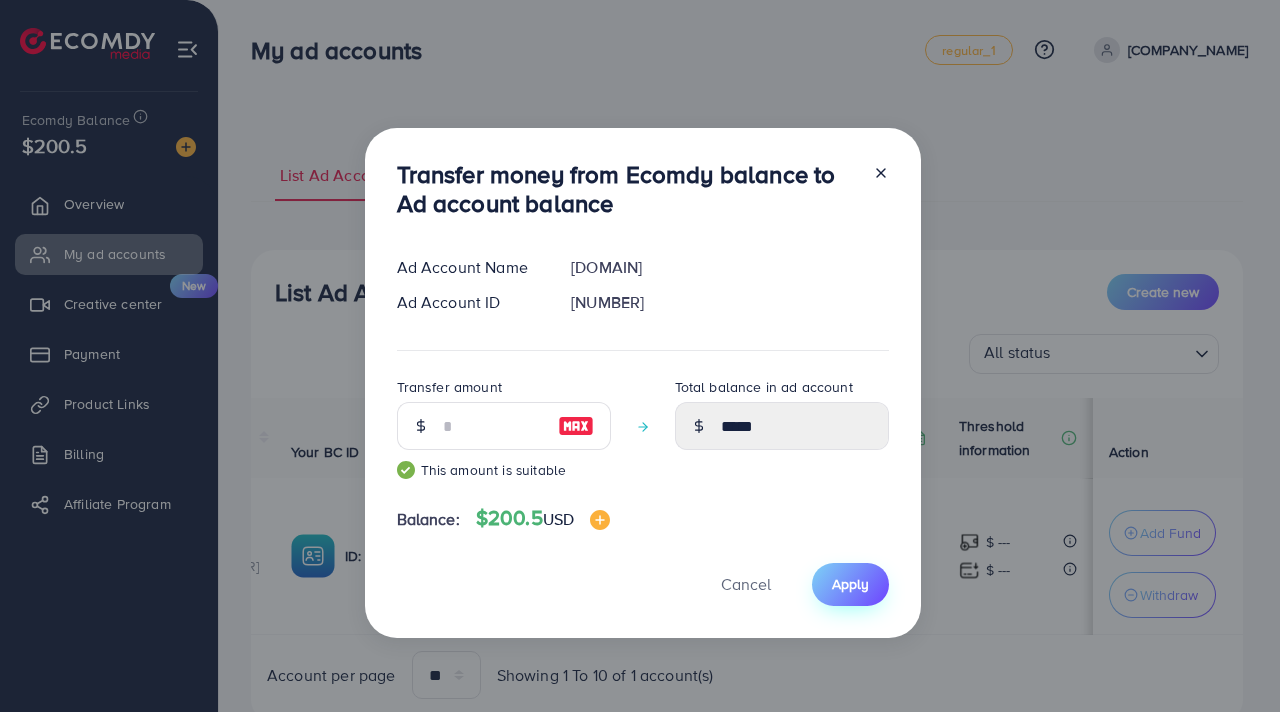 click on "Apply" at bounding box center (850, 584) 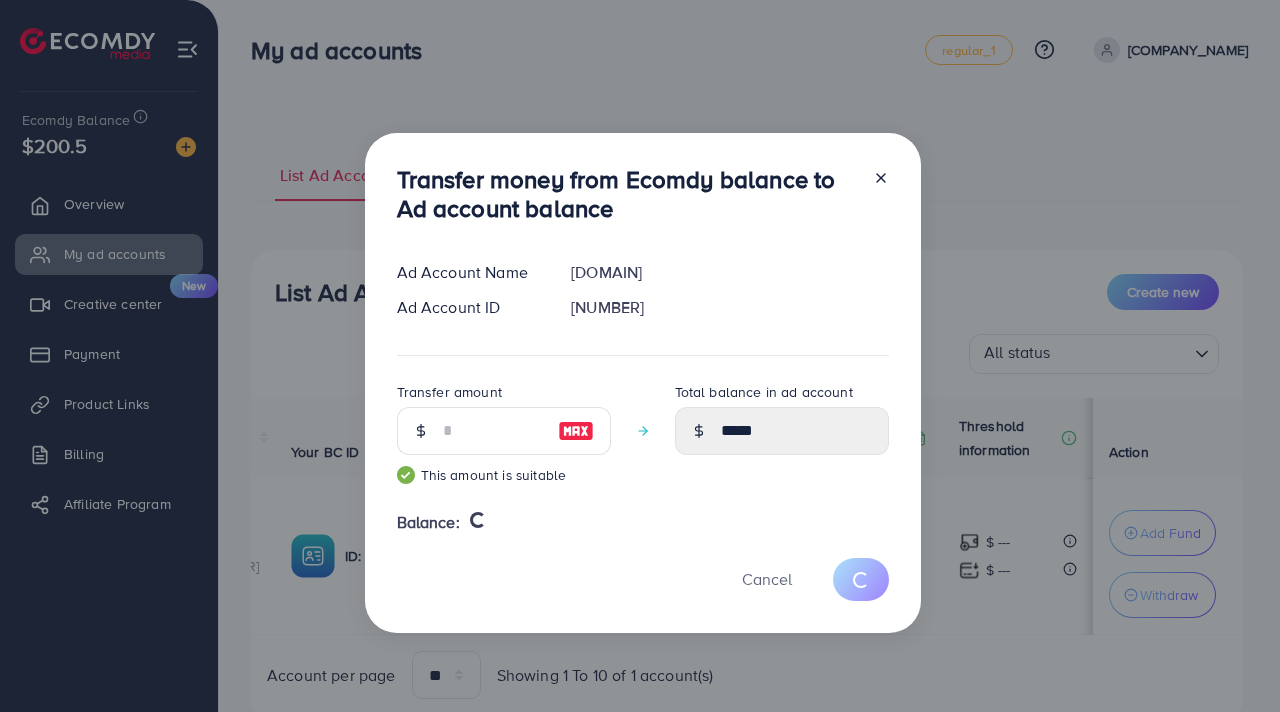 type 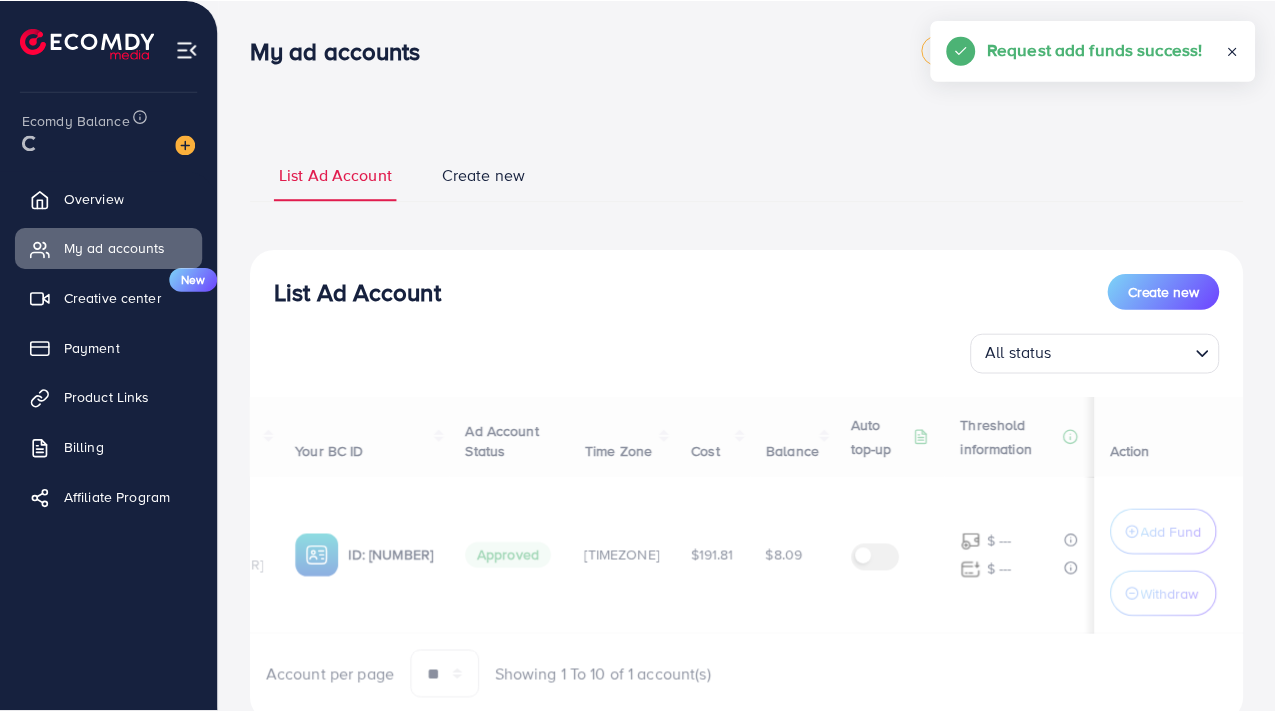 scroll, scrollTop: 0, scrollLeft: 232, axis: horizontal 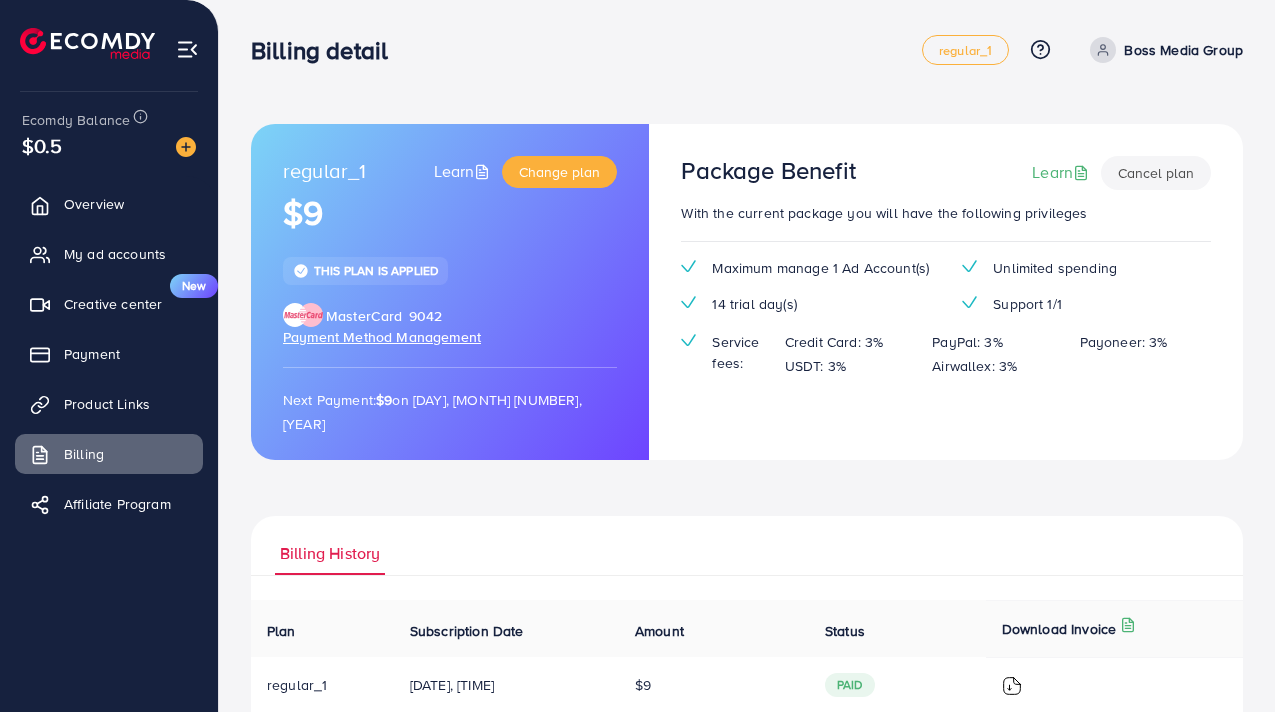 click on "Boss Media Group" at bounding box center [1183, 50] 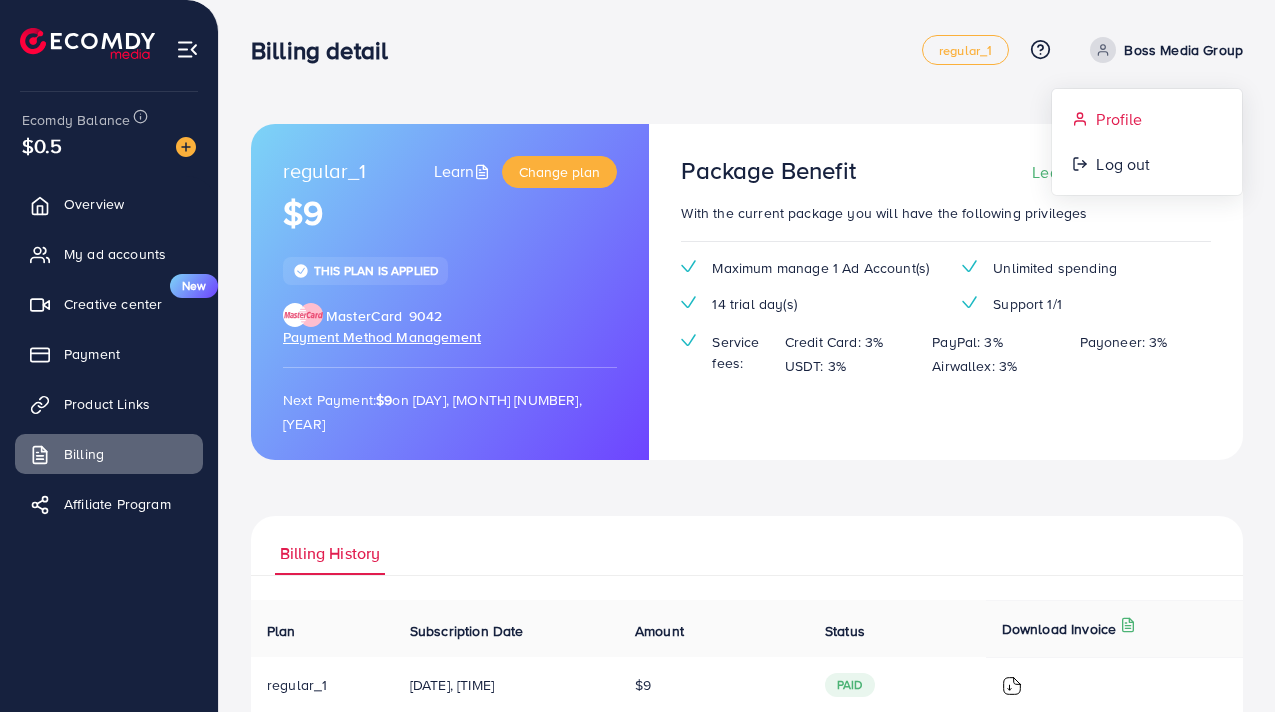 click on "Profile" at bounding box center [1119, 119] 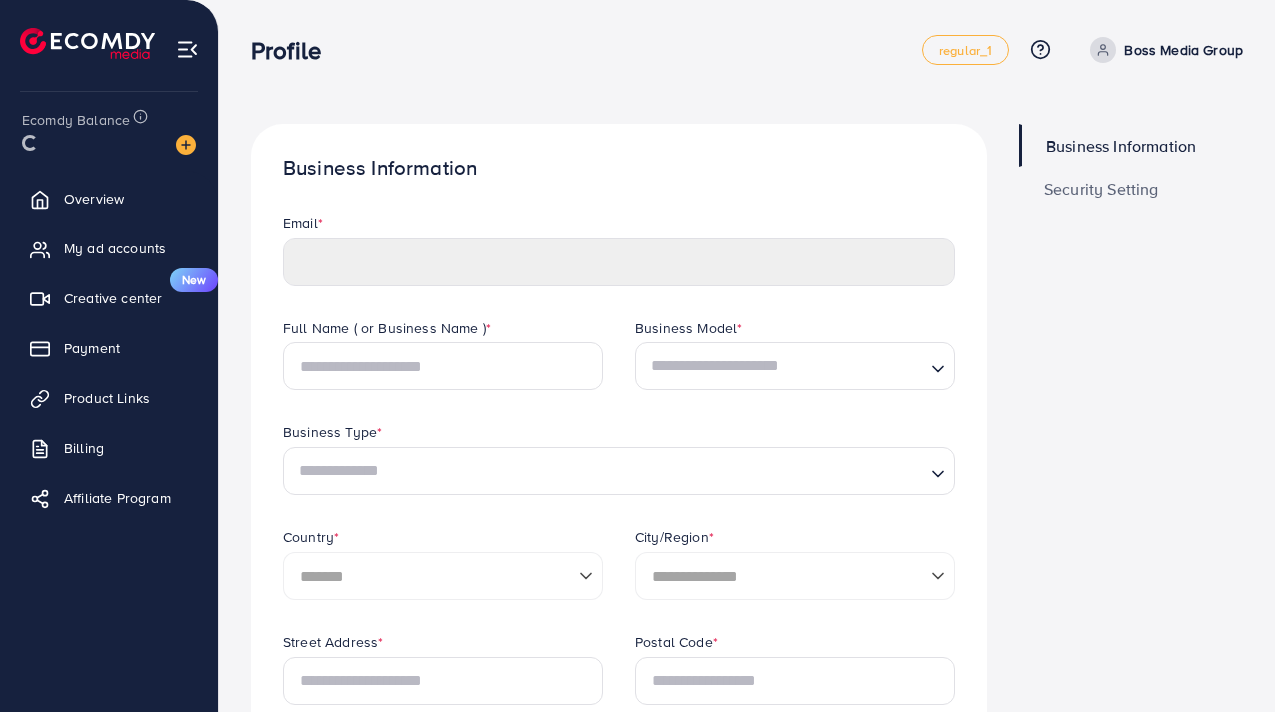 type on "**********" 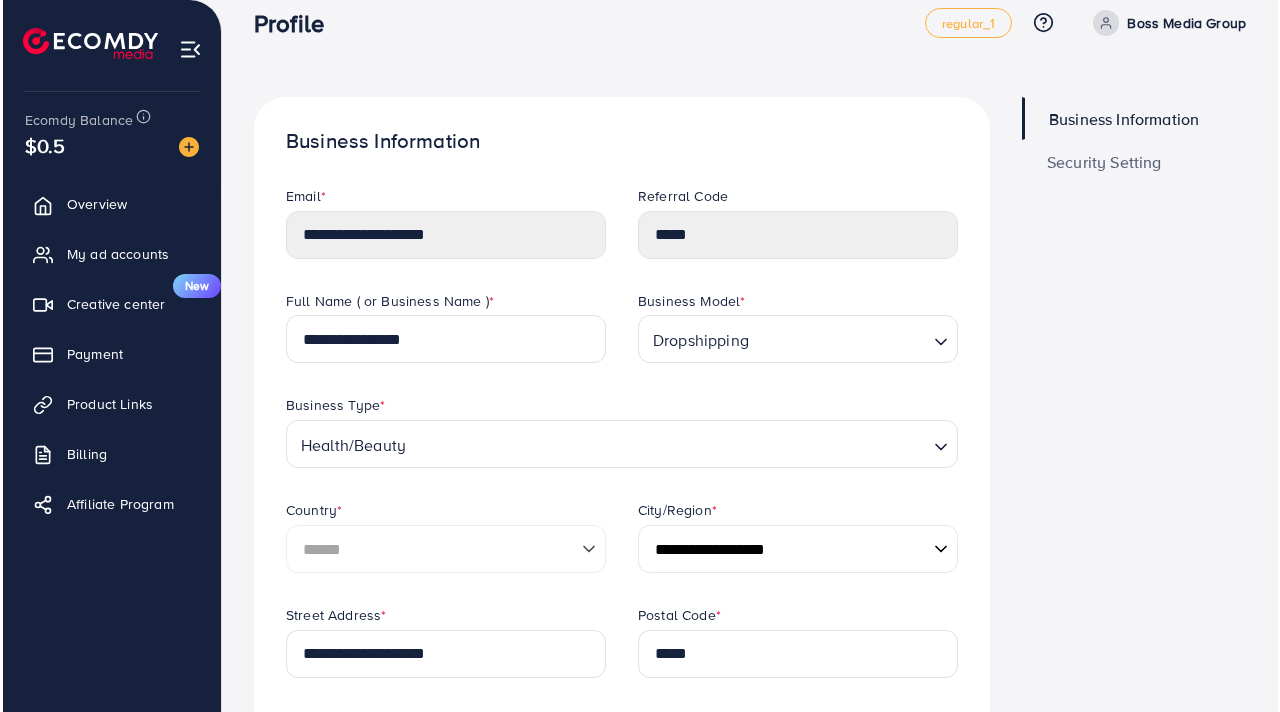 scroll, scrollTop: 0, scrollLeft: 0, axis: both 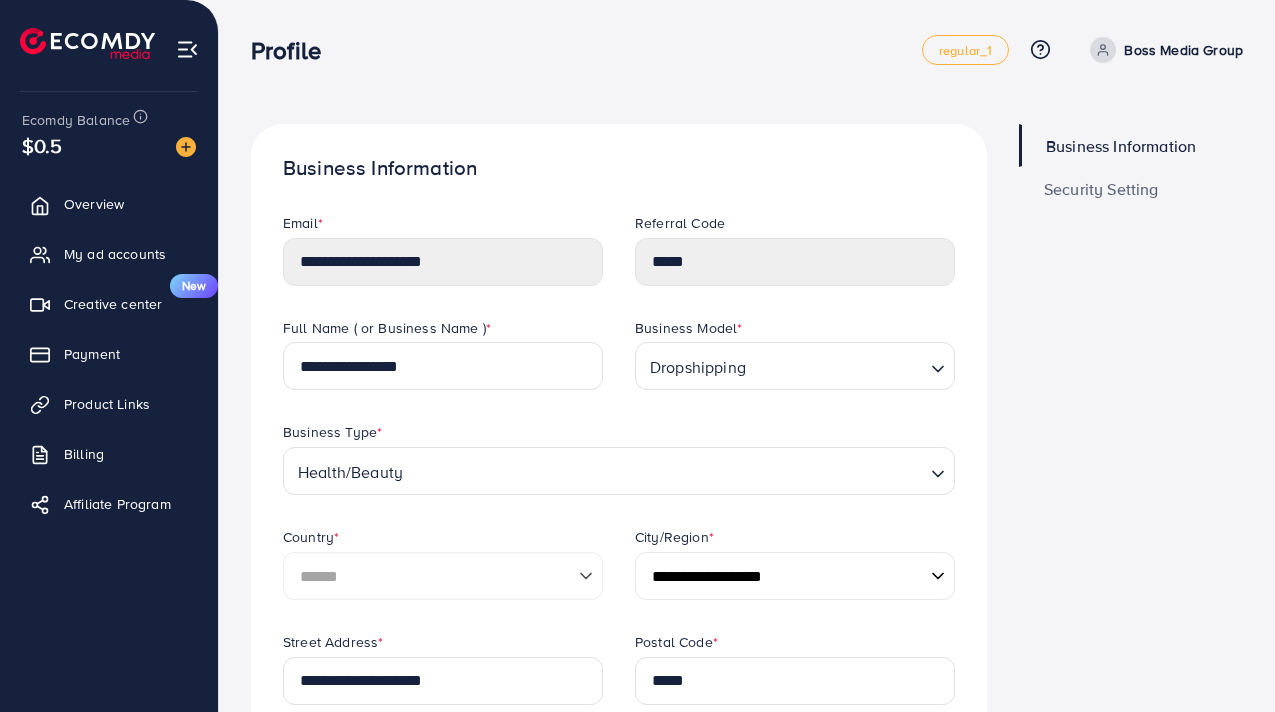 click on "Security Setting" at bounding box center [1101, 189] 